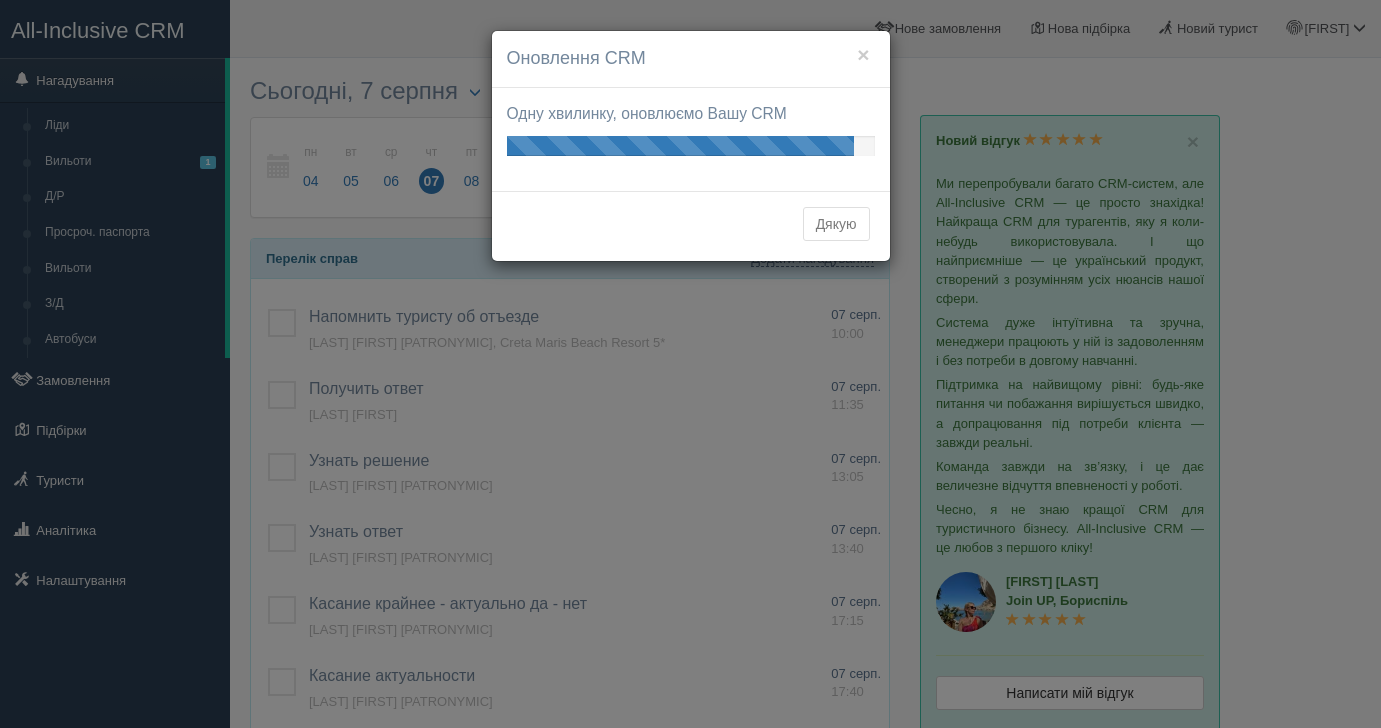 scroll, scrollTop: 0, scrollLeft: 0, axis: both 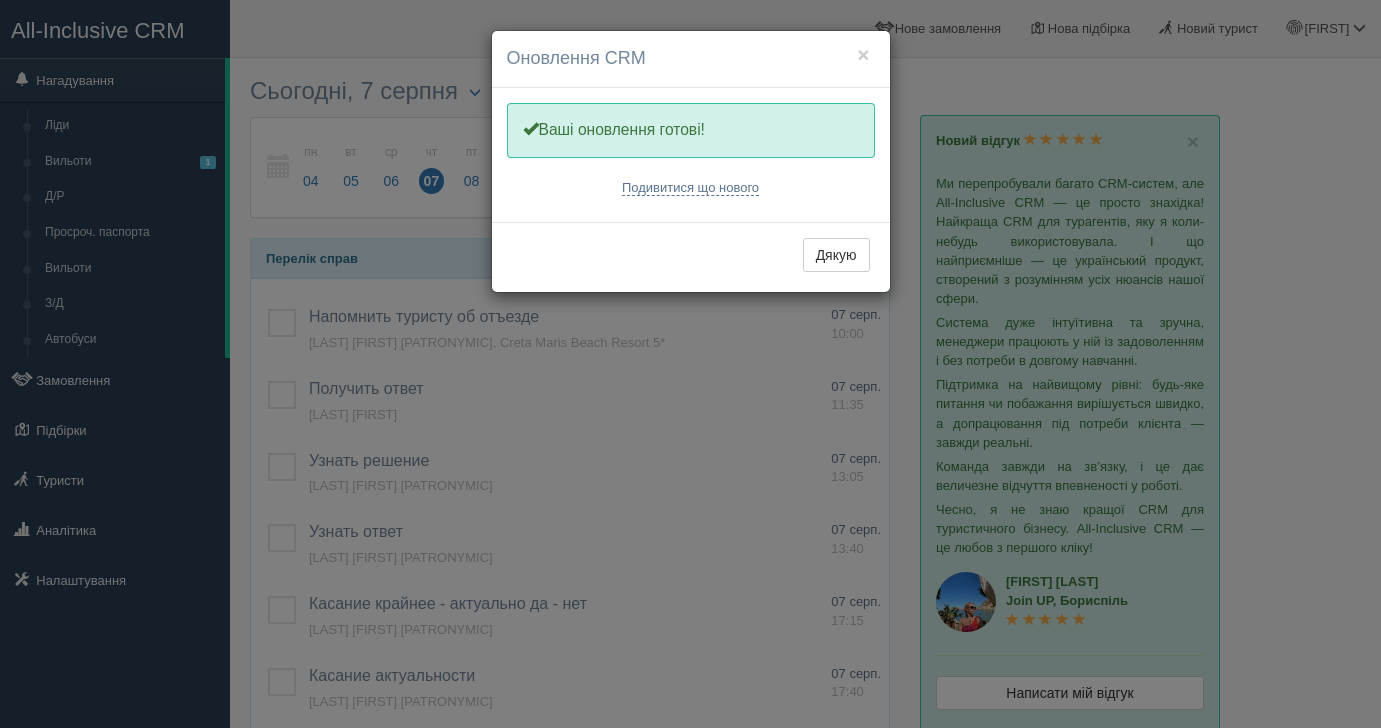 click on "Оновлення CRM" at bounding box center (691, 59) 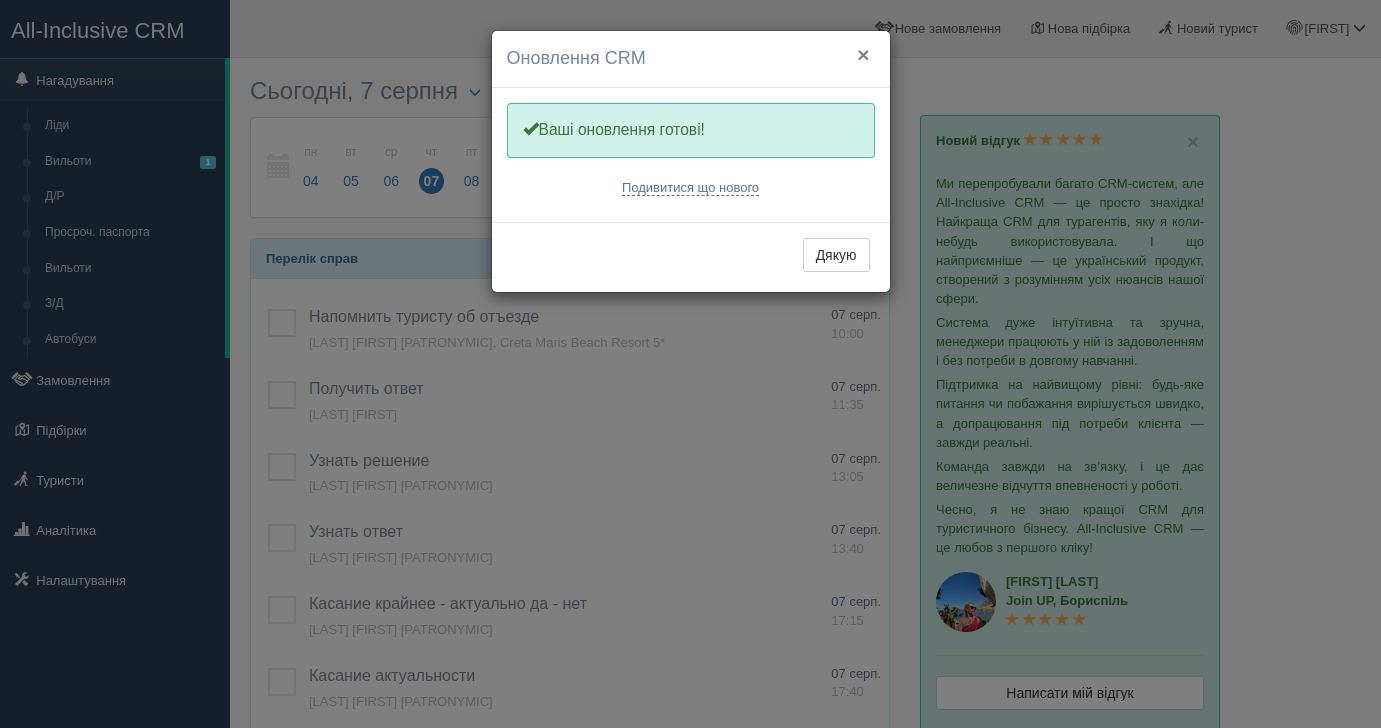 click on "×" at bounding box center (863, 54) 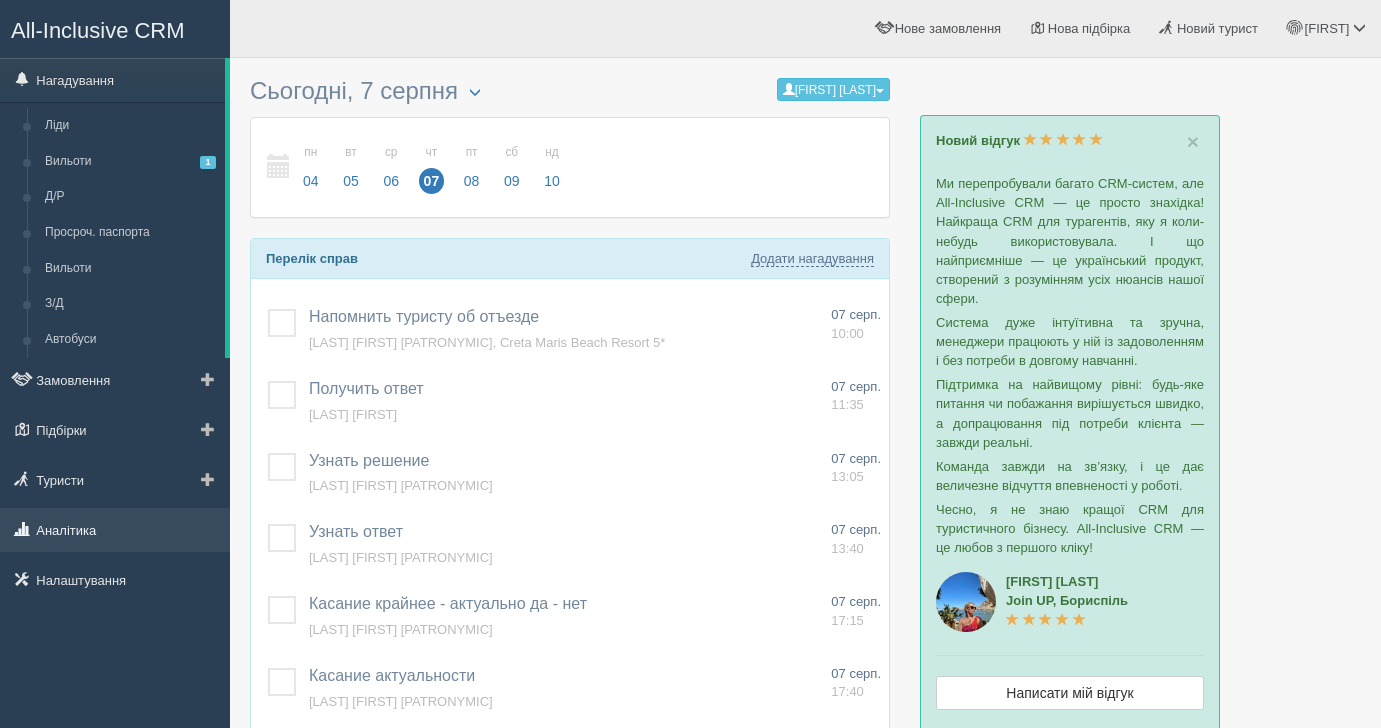 click on "Аналітика" at bounding box center (115, 530) 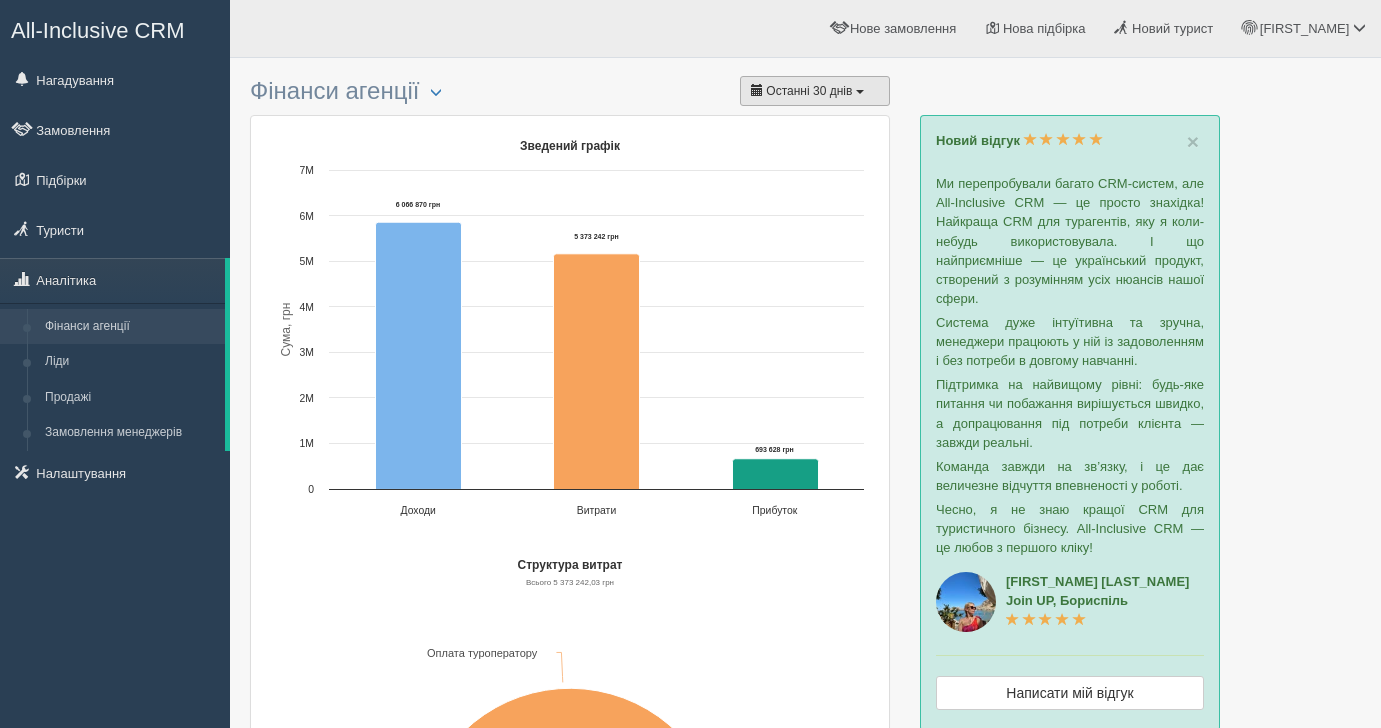 scroll, scrollTop: 0, scrollLeft: 0, axis: both 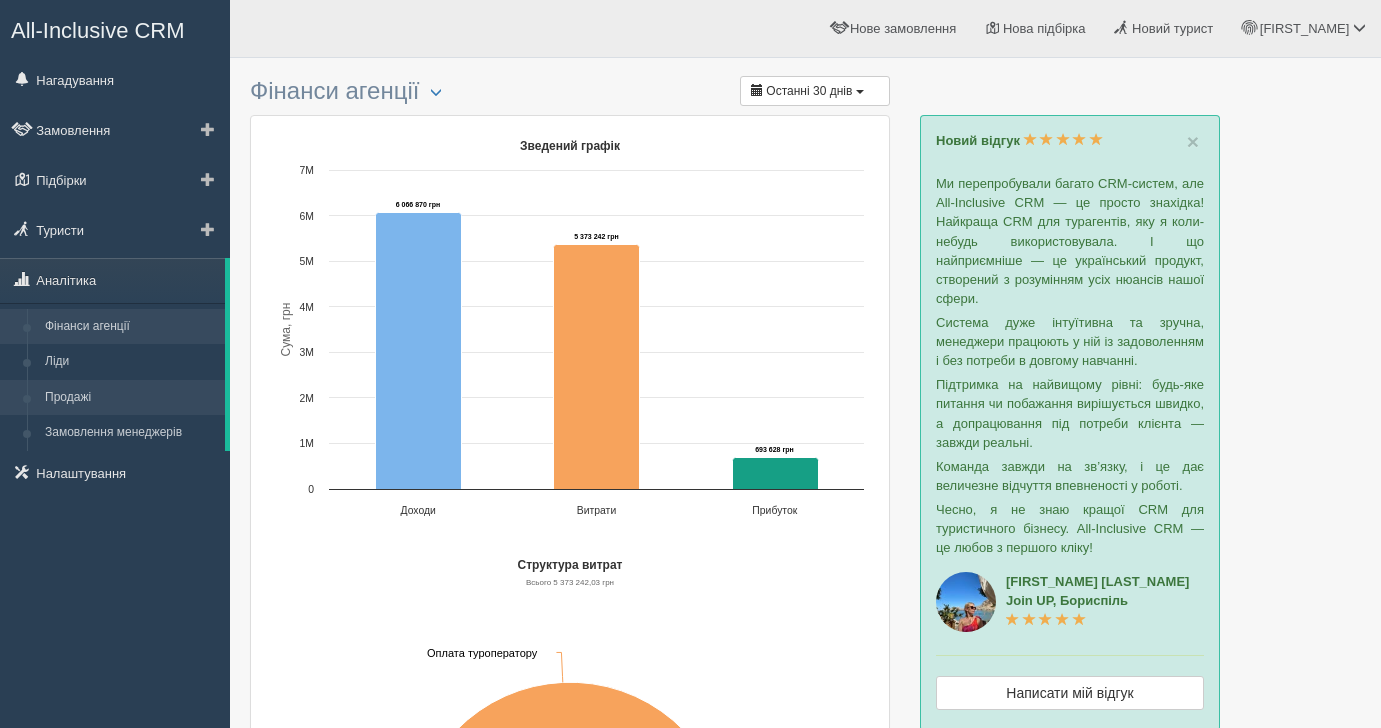 click on "Продажі" at bounding box center (130, 398) 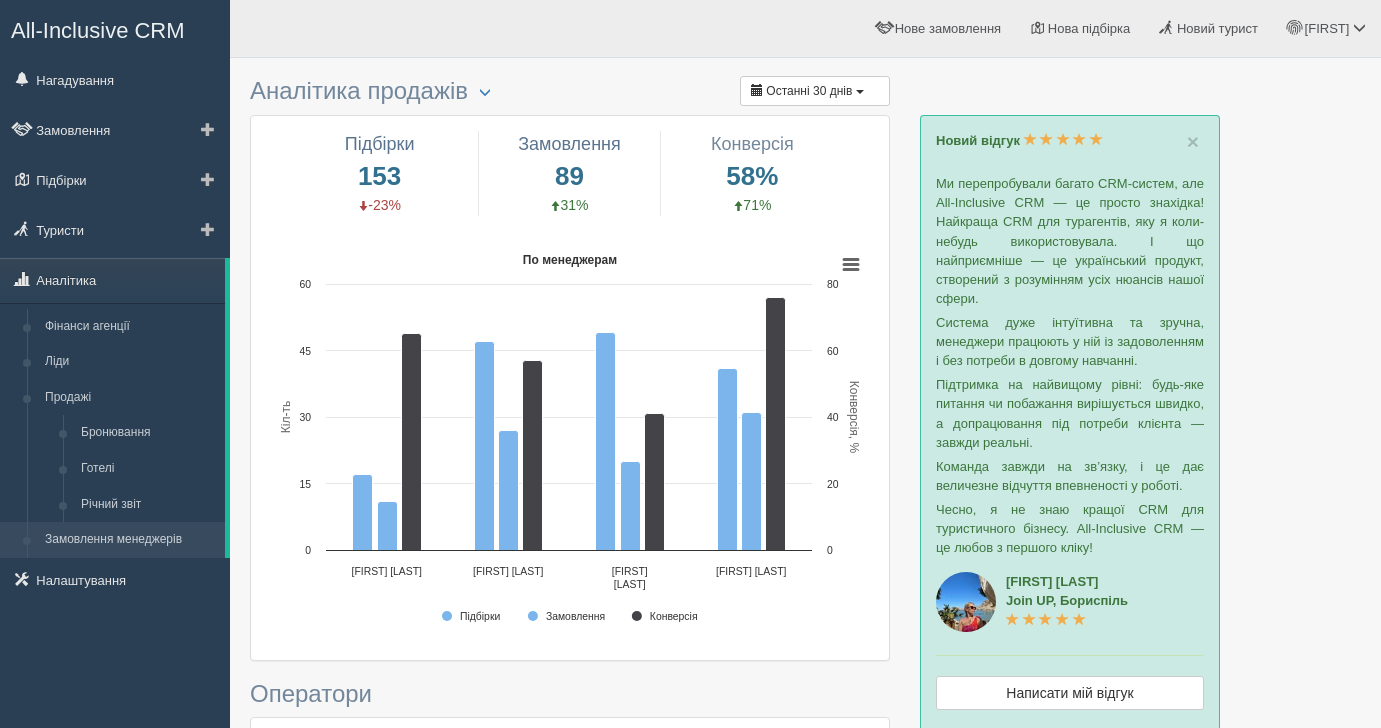 scroll, scrollTop: 0, scrollLeft: 0, axis: both 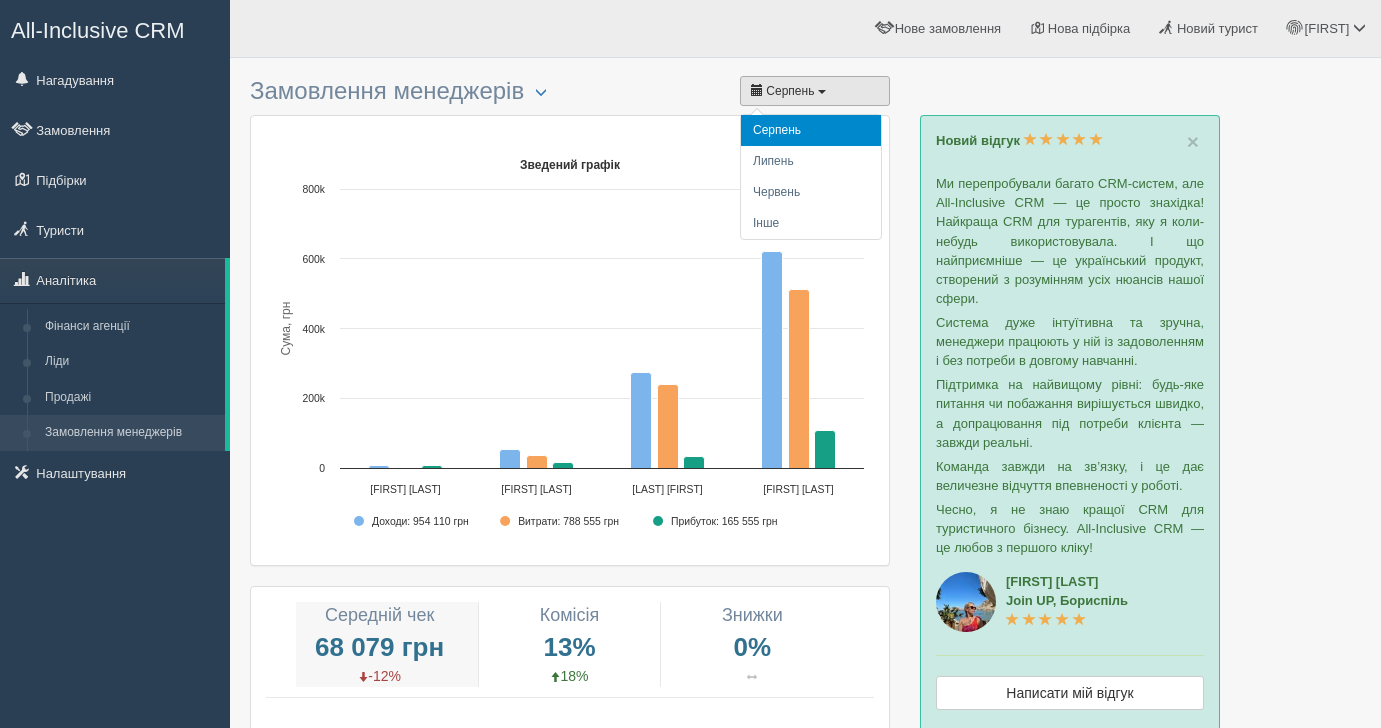 click on "Серпень" at bounding box center (815, 91) 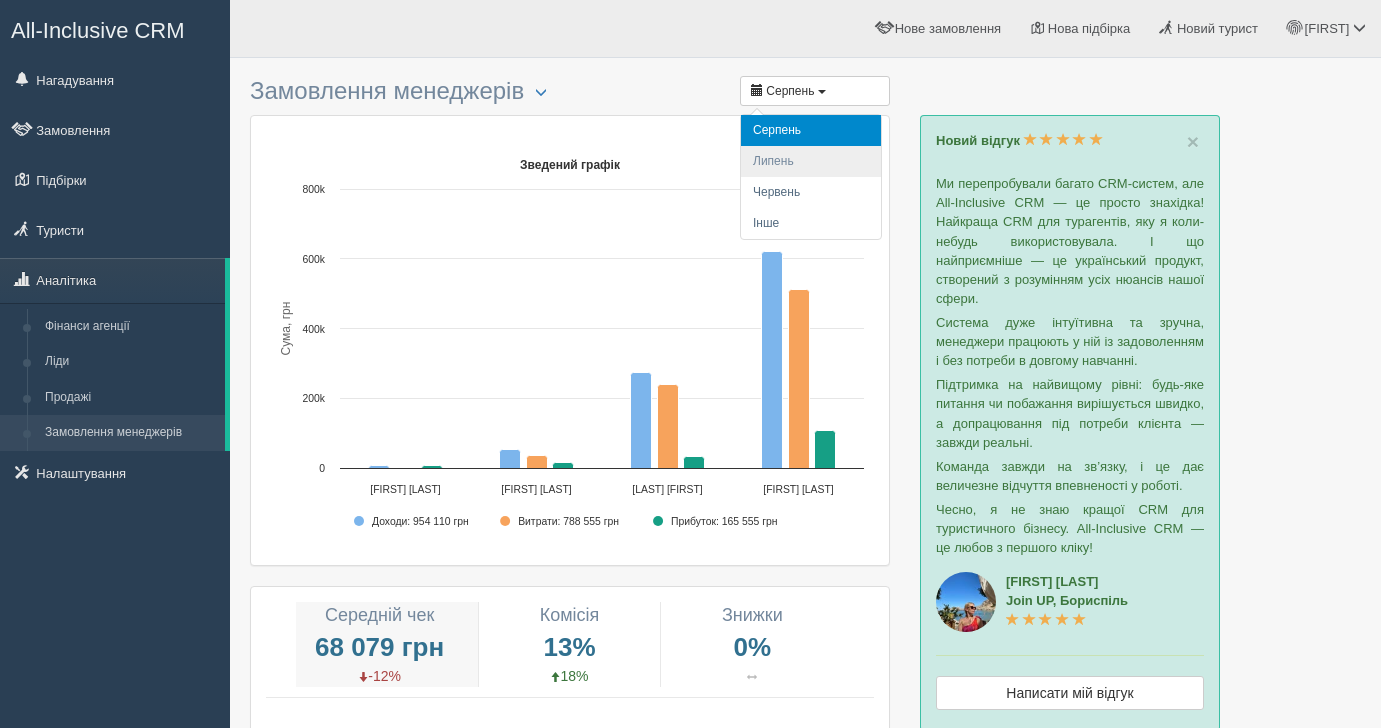 click on "Липень" at bounding box center [811, 161] 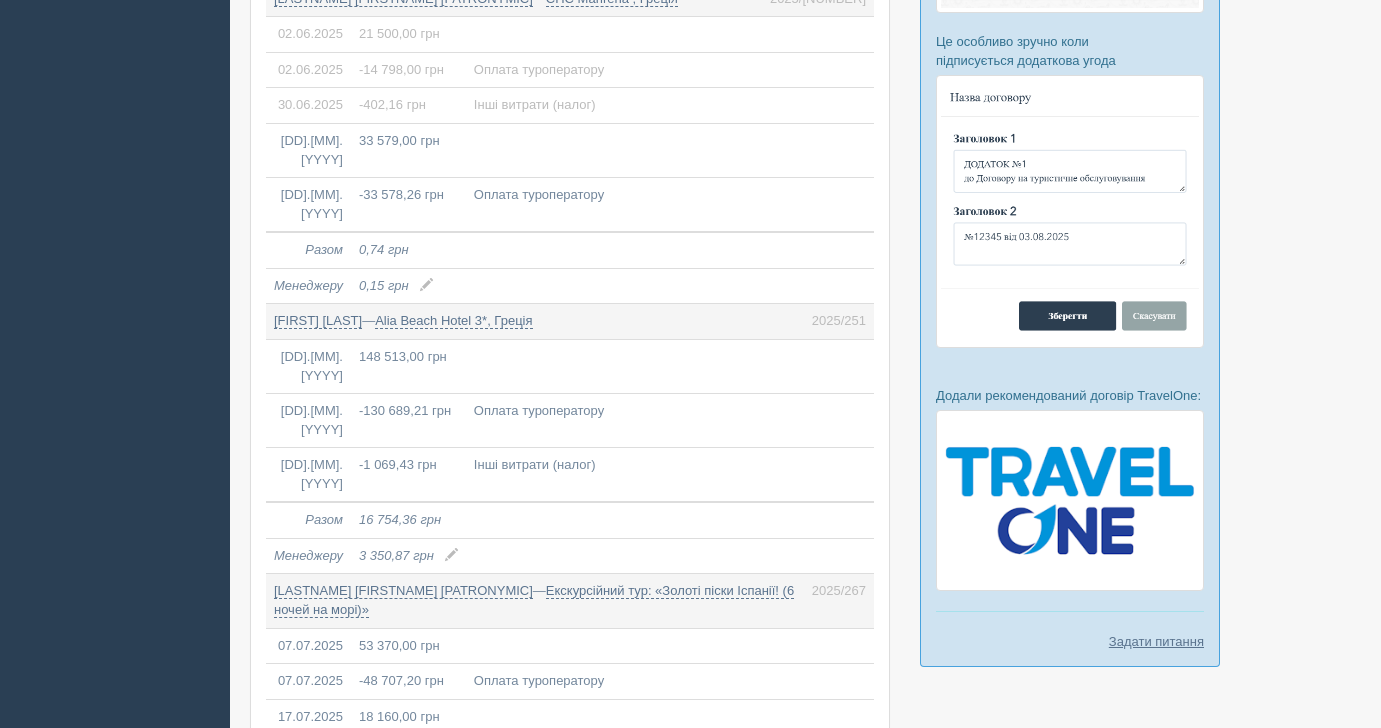 scroll, scrollTop: 1829, scrollLeft: 0, axis: vertical 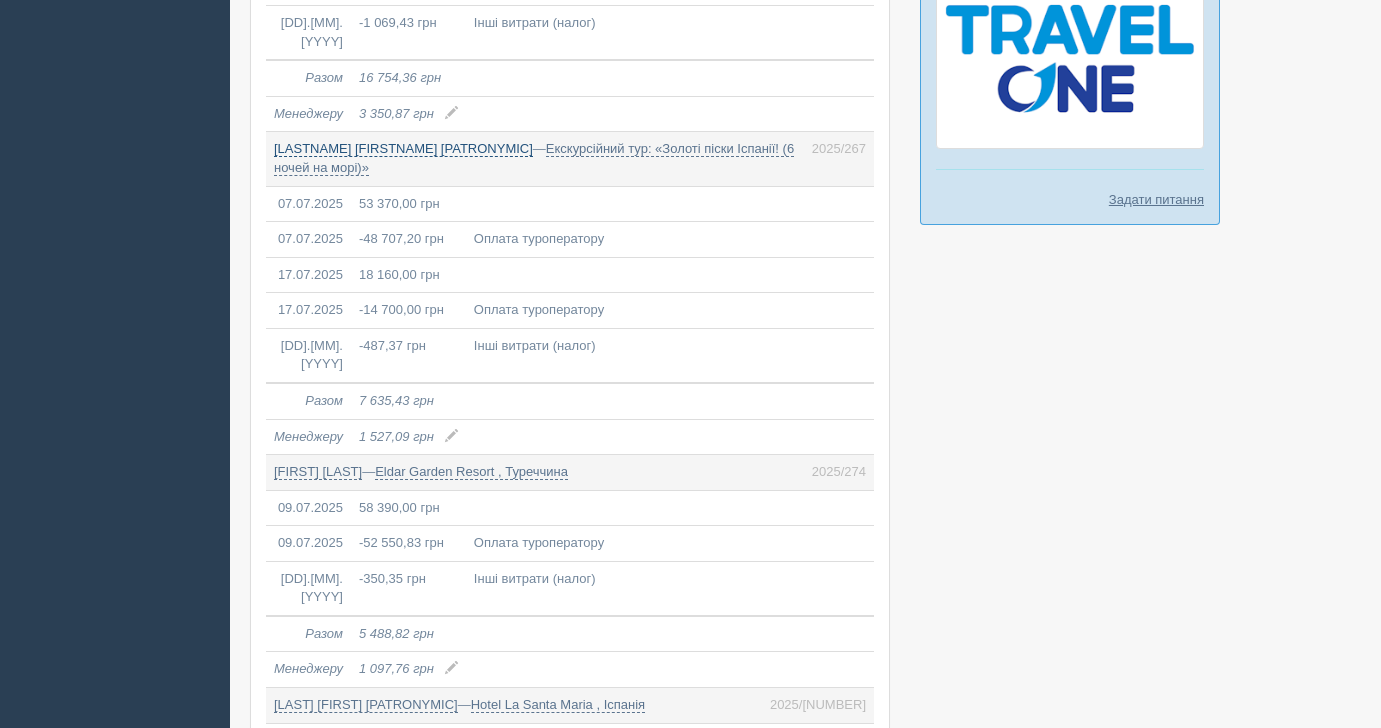 click on "Настаченко Ганна Леонідівна" at bounding box center [403, 149] 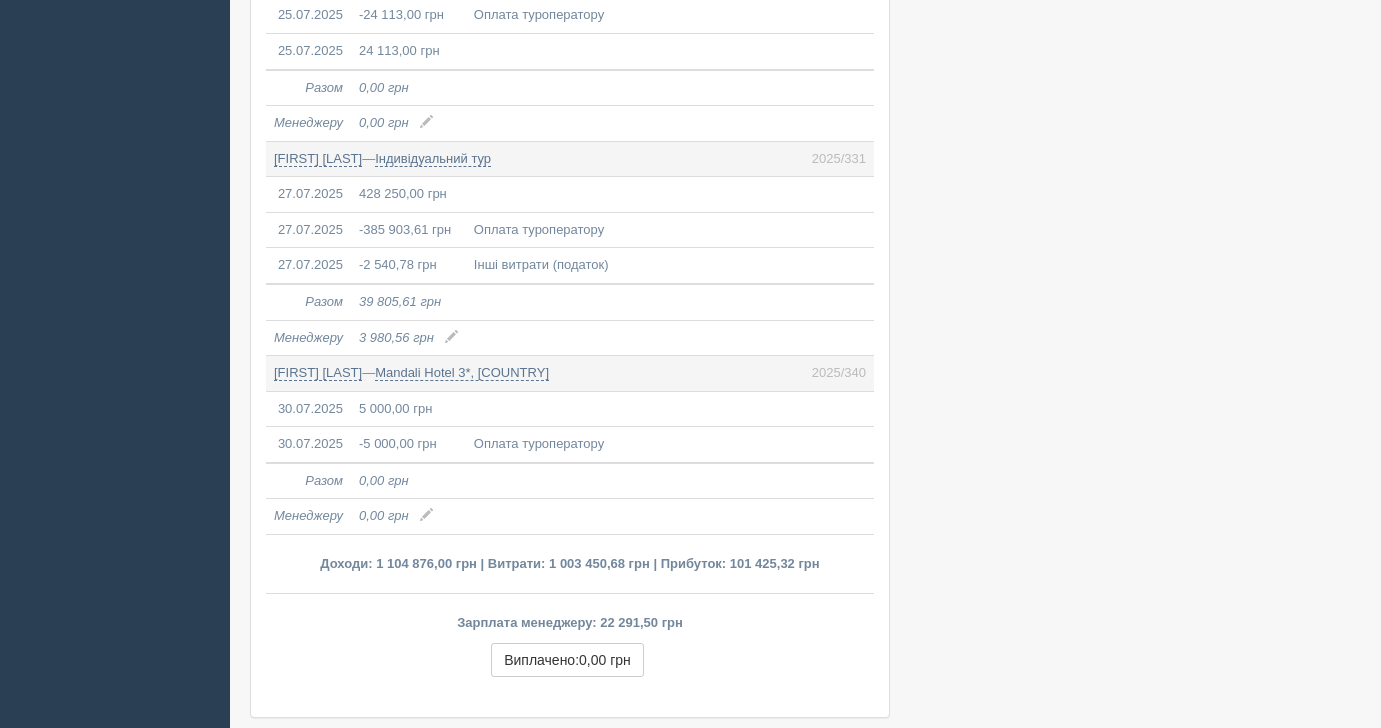 scroll, scrollTop: 3899, scrollLeft: 0, axis: vertical 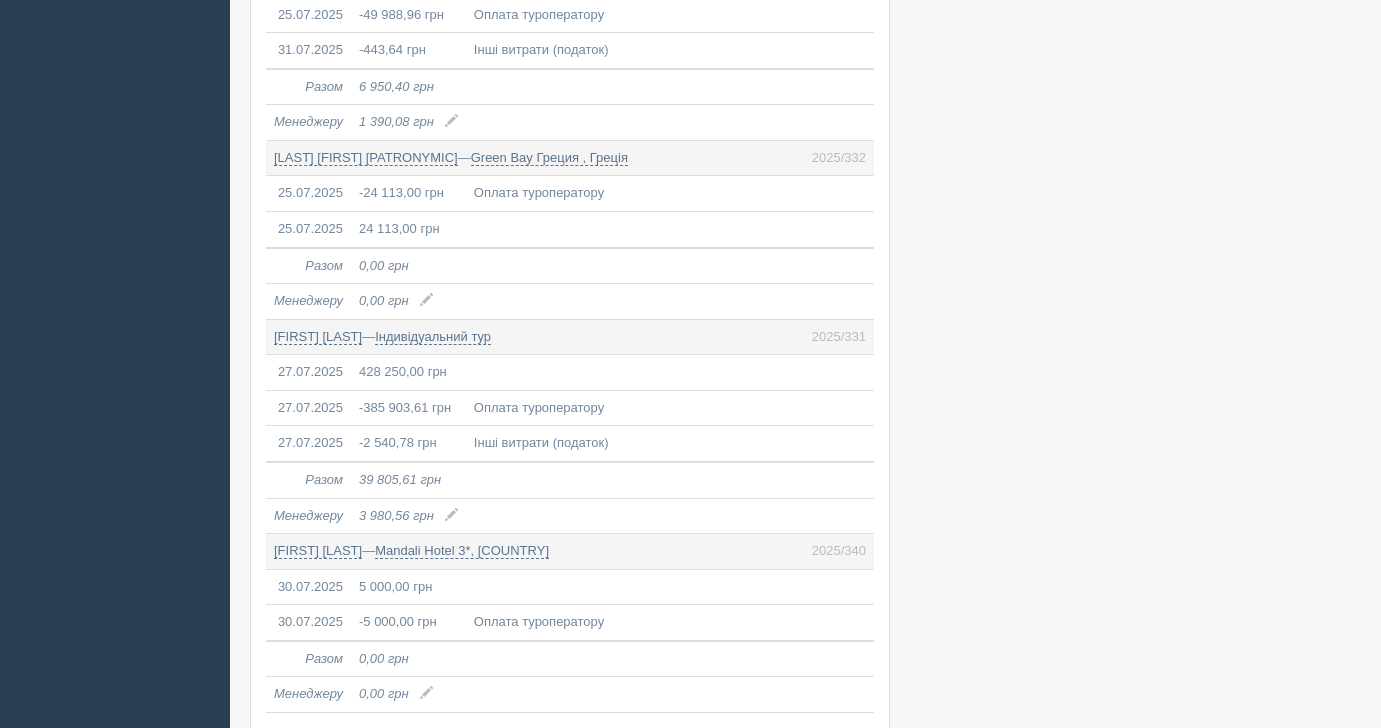 click on "0,00 грн" at bounding box center (605, 838) 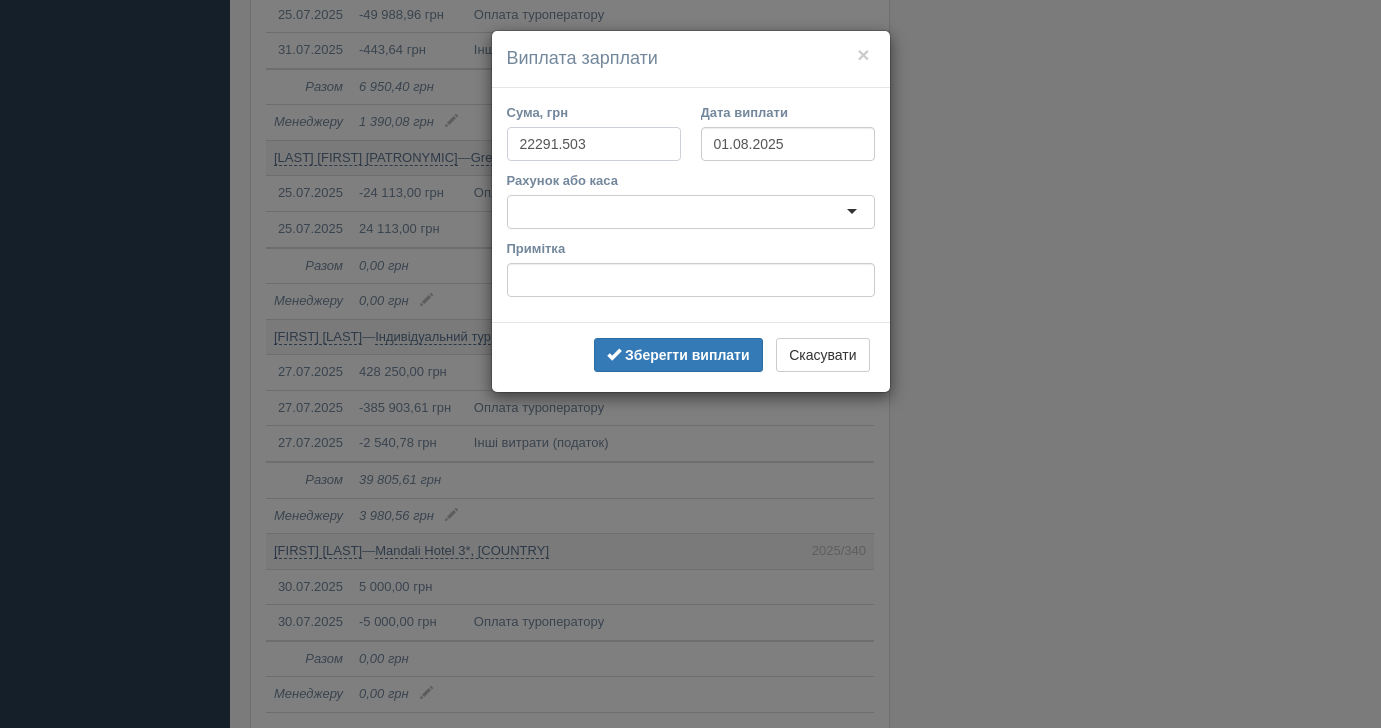 click on "22291.503" at bounding box center (594, 144) 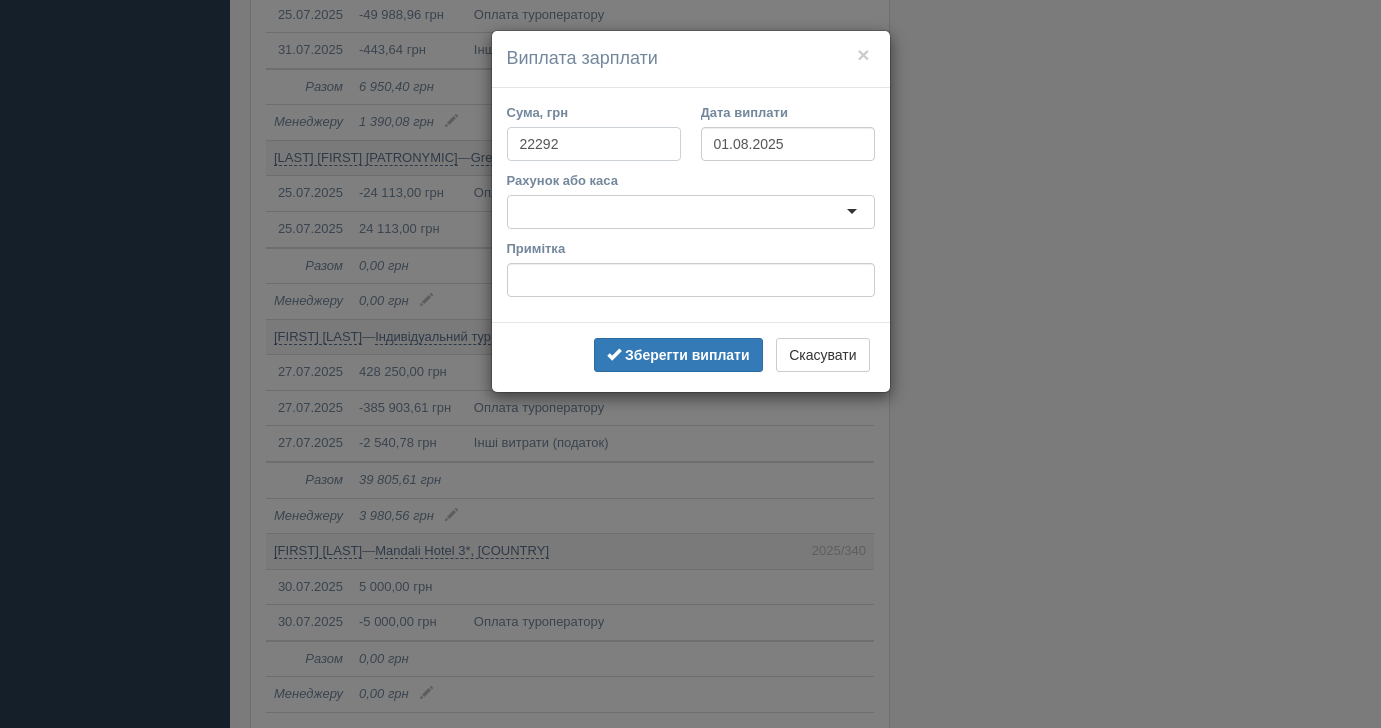 type on "22292" 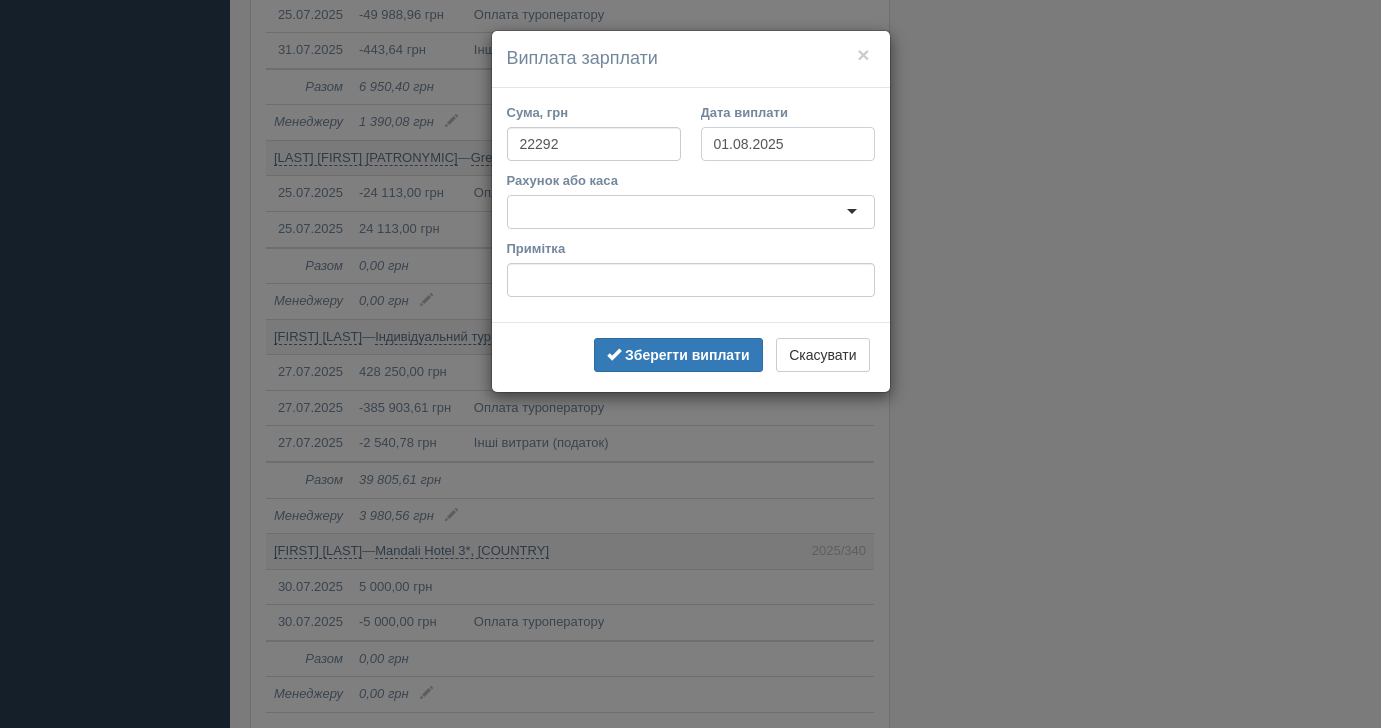 click on "01.08.2025" at bounding box center (788, 144) 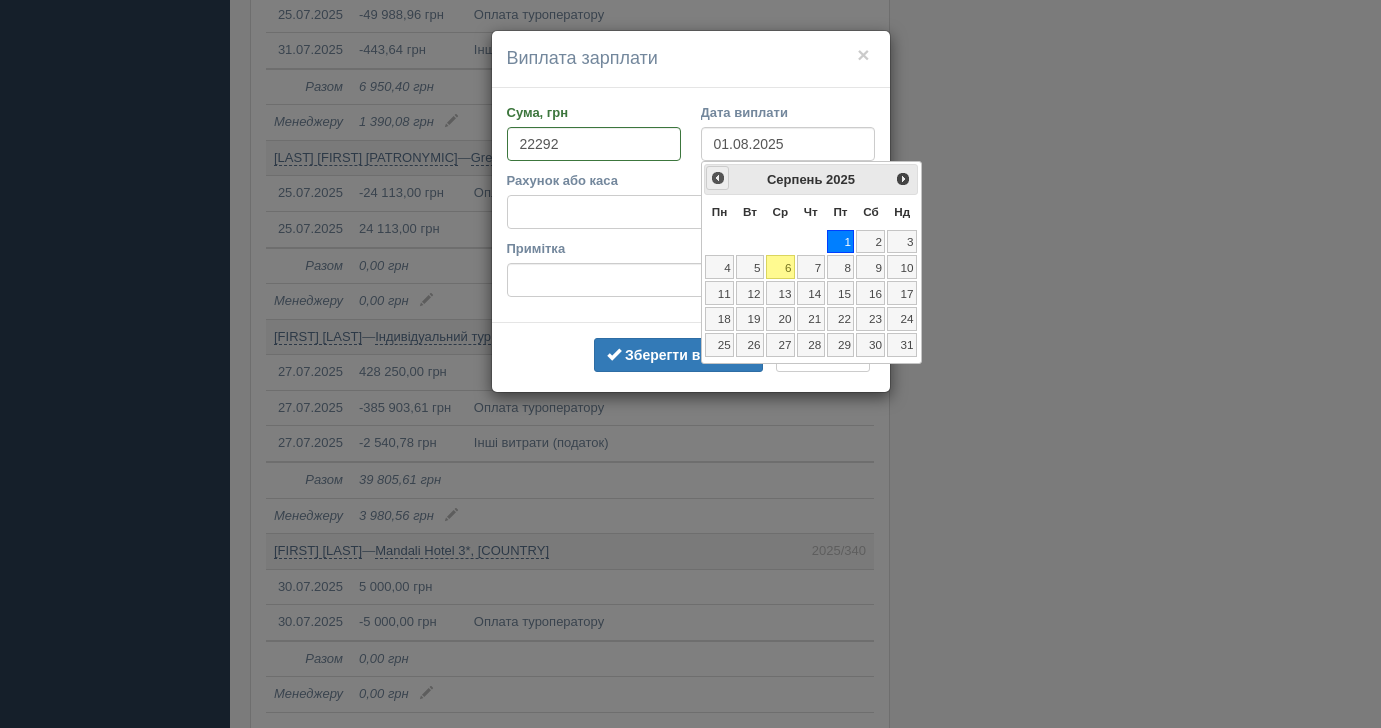 click on "<Попер" at bounding box center [718, 178] 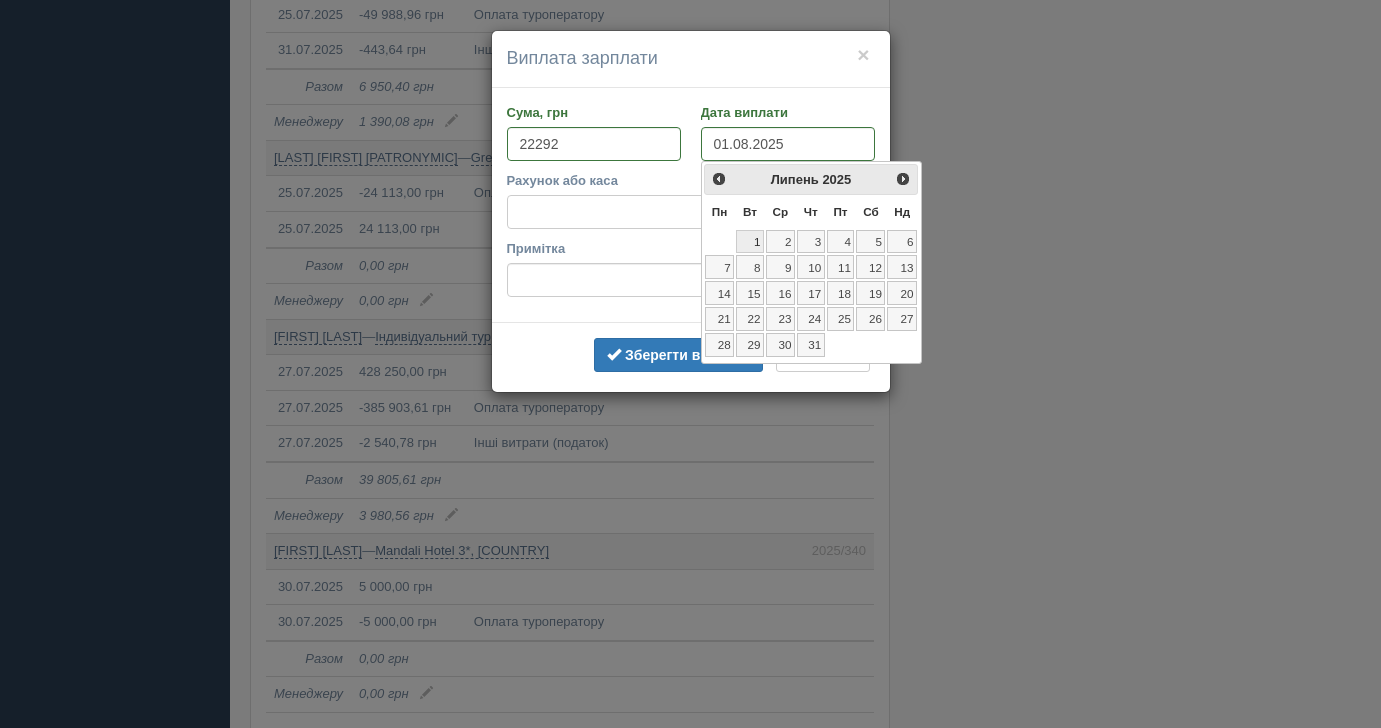 click on "1" at bounding box center [750, 242] 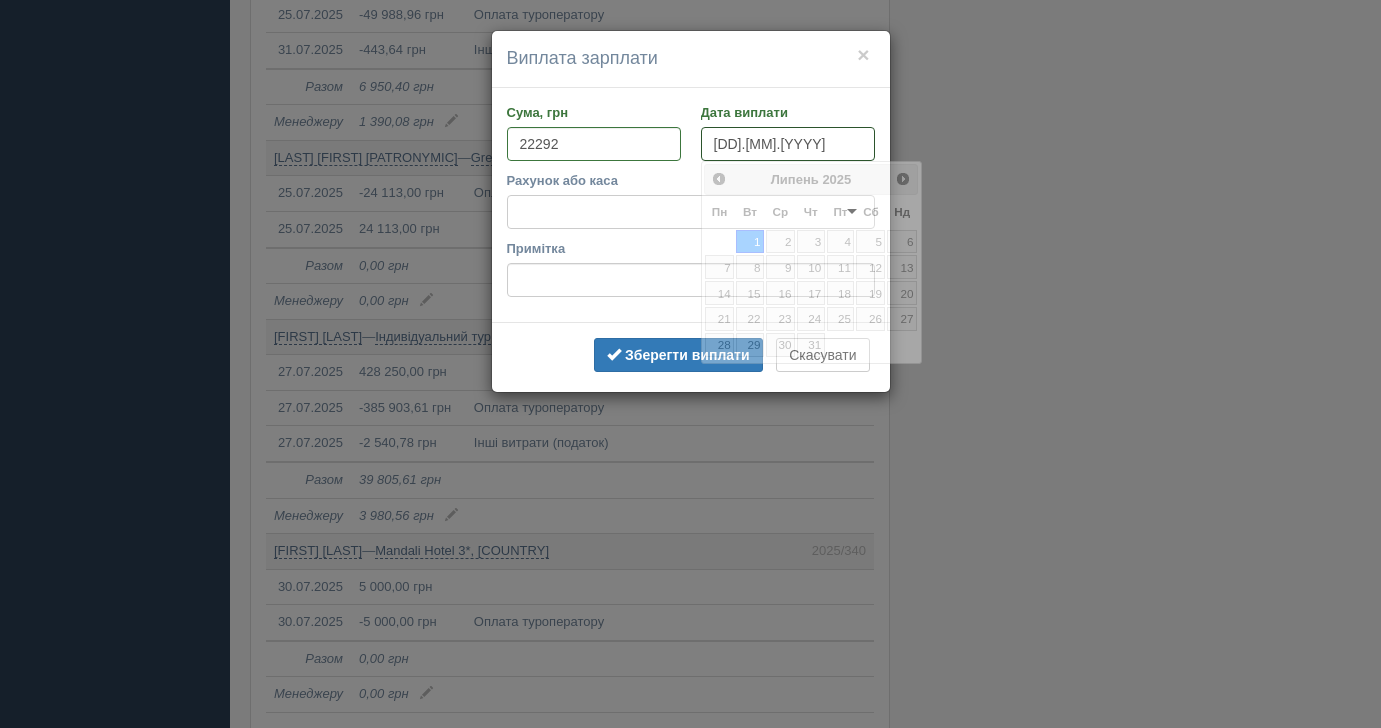 click on "01.07.2025" at bounding box center [788, 144] 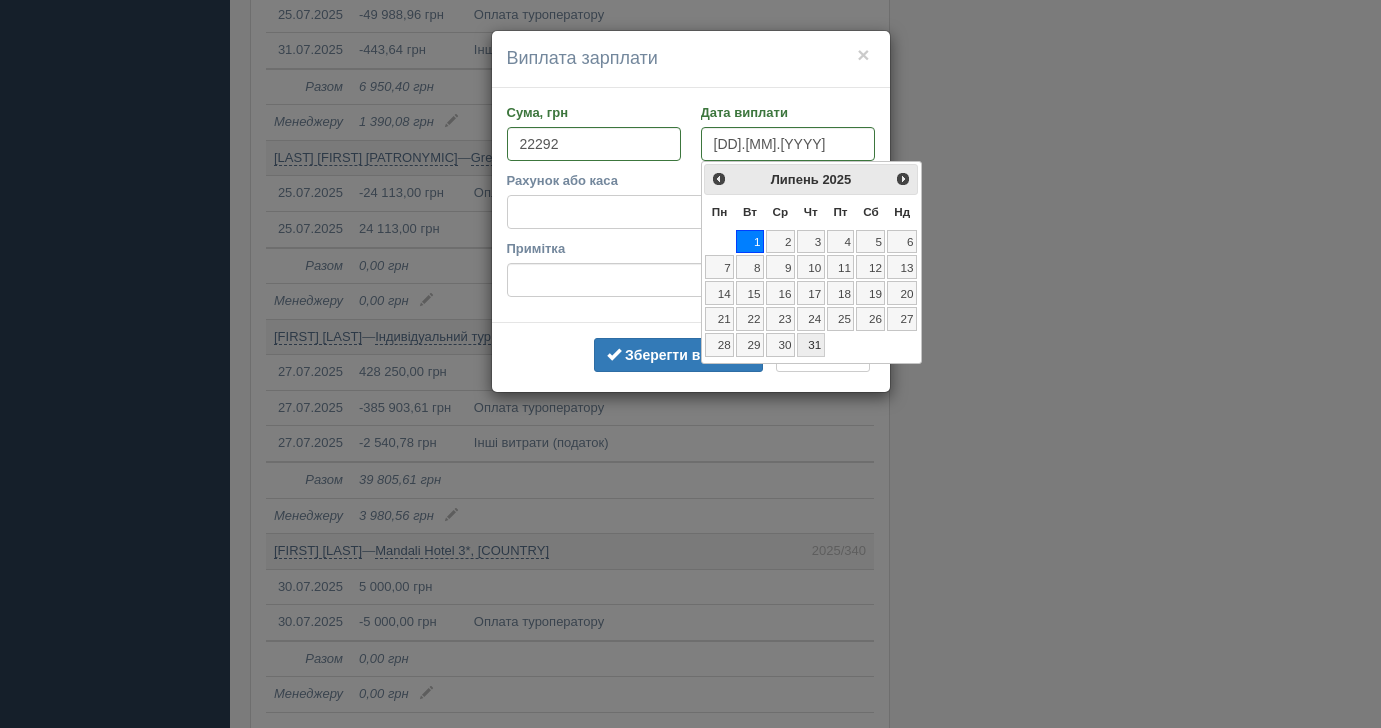 click on "31" at bounding box center [811, 345] 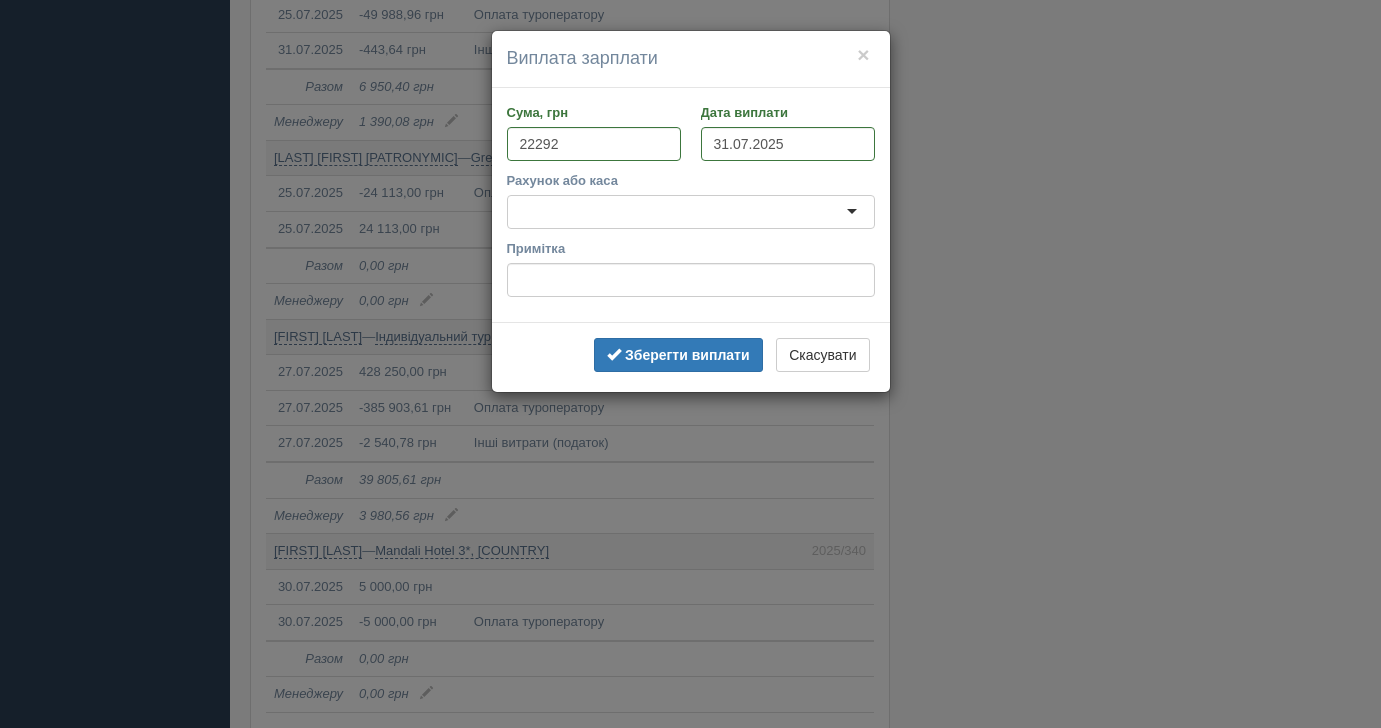 click at bounding box center (691, 212) 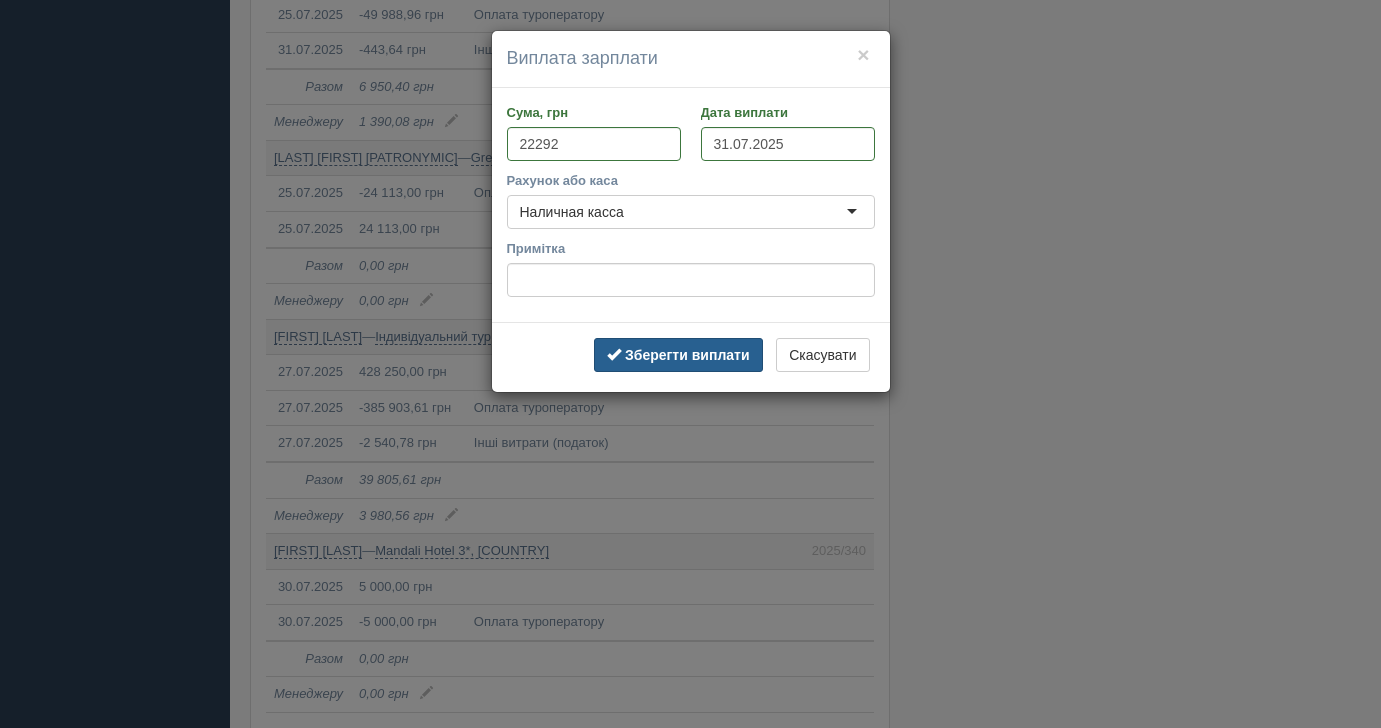 click on "Зберегти виплати" at bounding box center (687, 355) 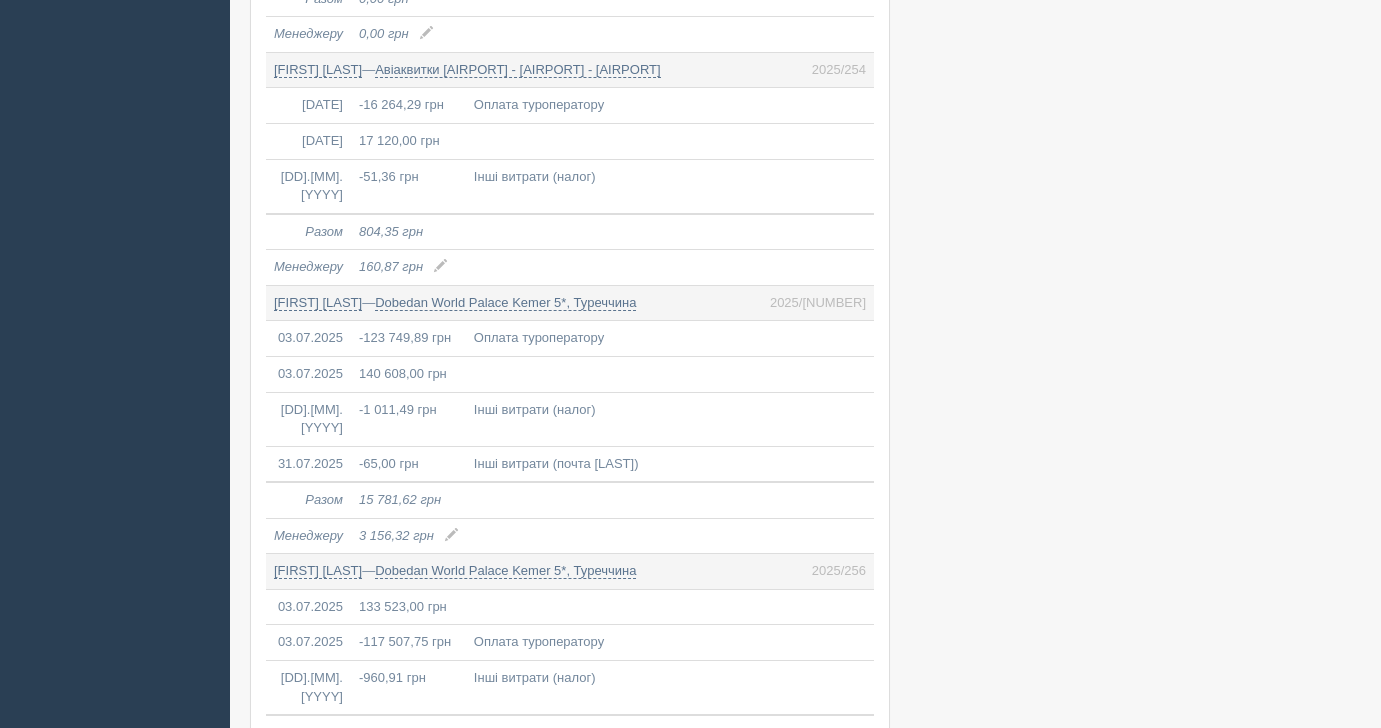 scroll, scrollTop: 6580, scrollLeft: 0, axis: vertical 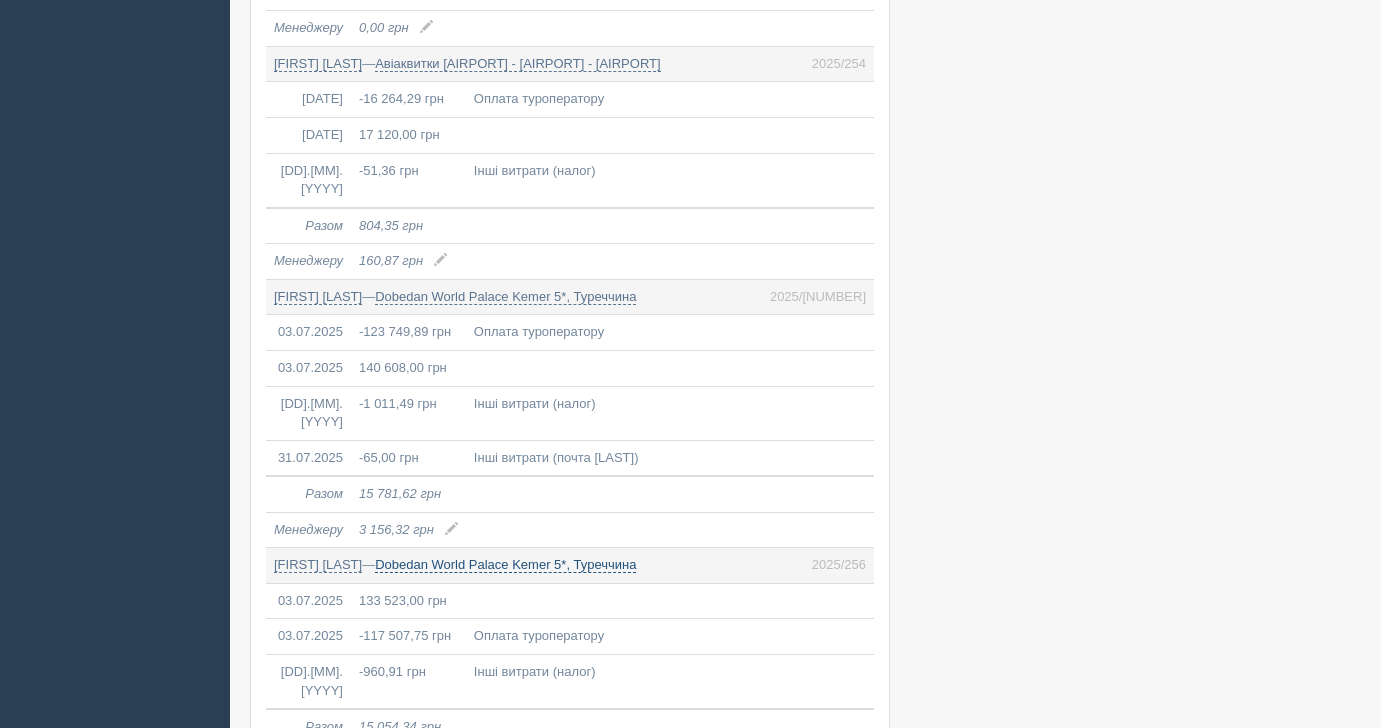 click on "Dobedan World Palace Kemer 5*, Туреччина" at bounding box center [505, 565] 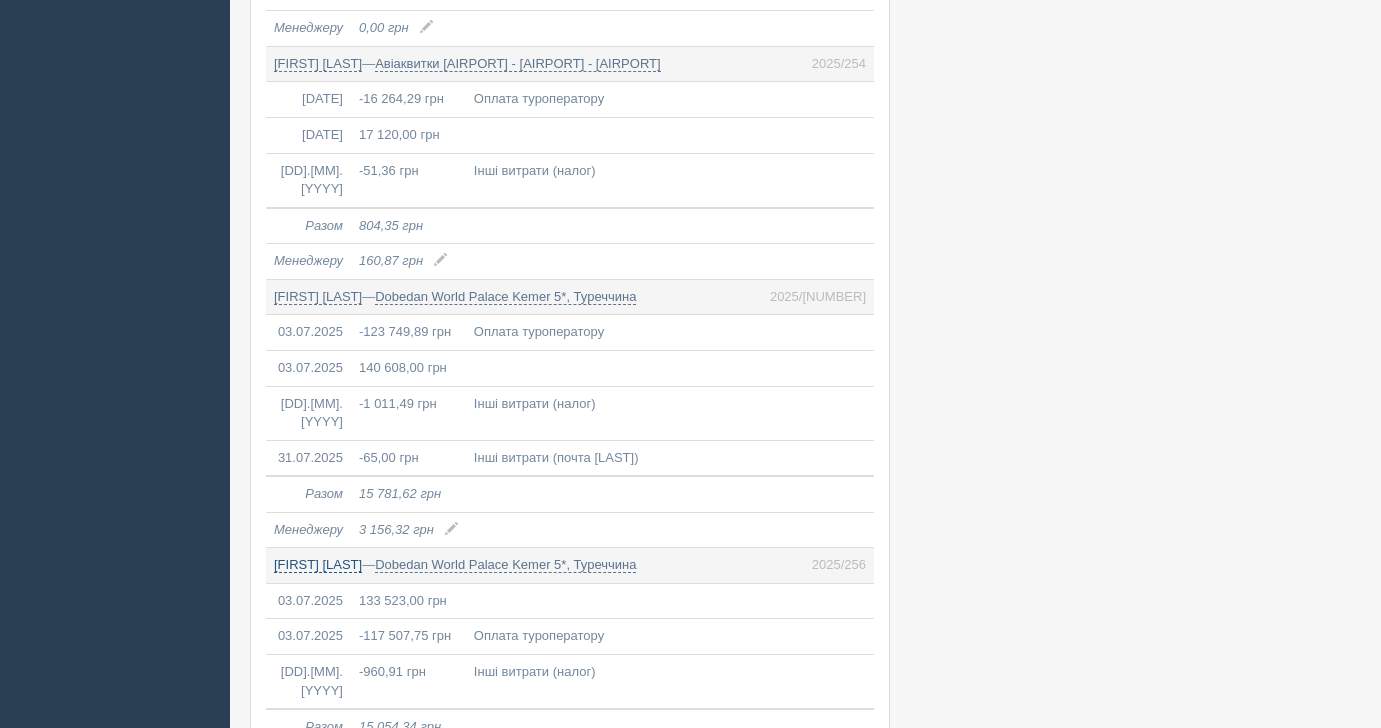 click on "Клімова Ольга Олександрівна" at bounding box center (318, 565) 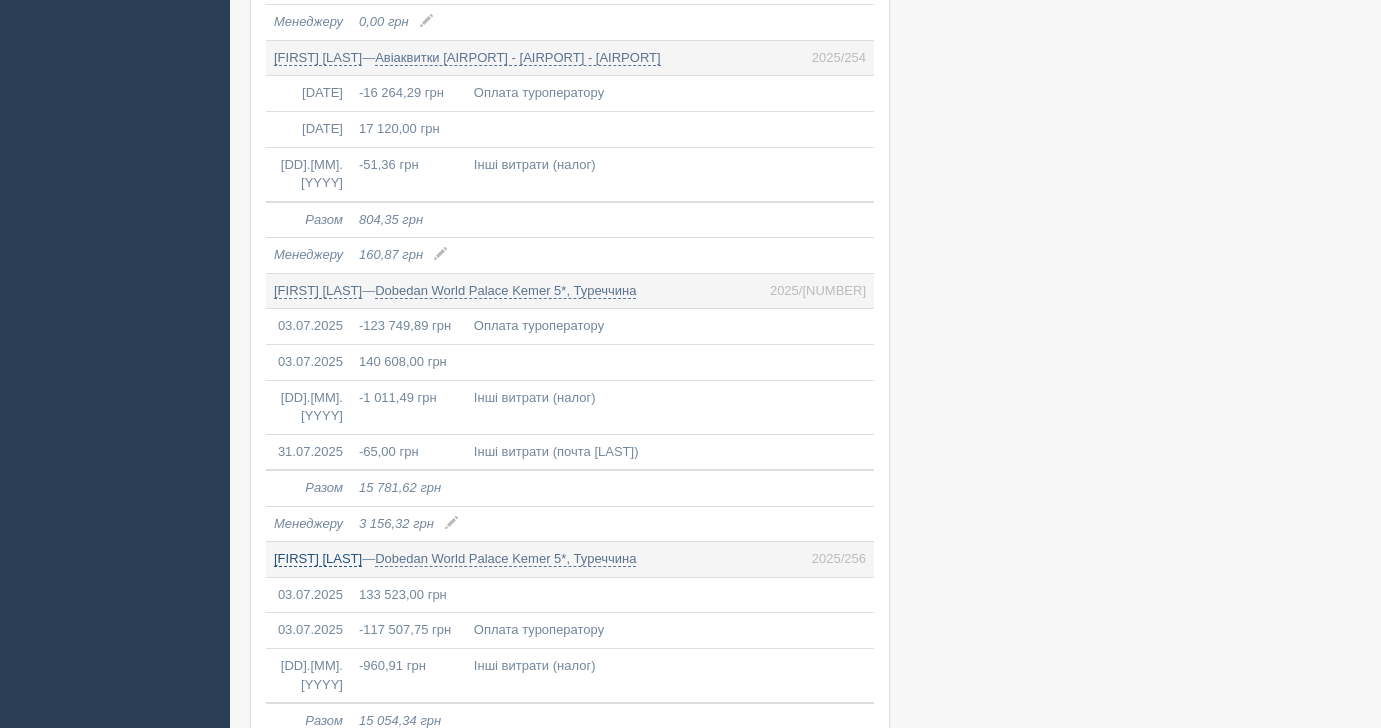 scroll, scrollTop: 6591, scrollLeft: 0, axis: vertical 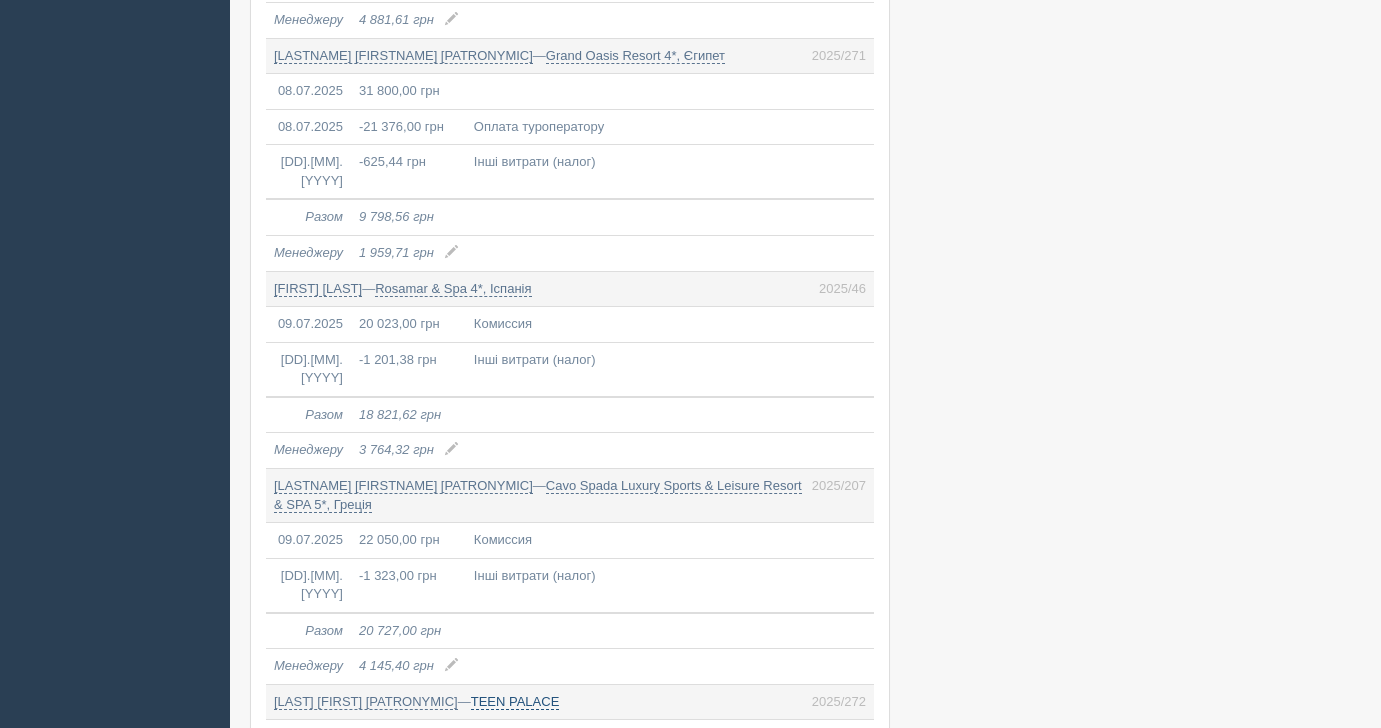 click on "TEEN PALACE" at bounding box center (515, 702) 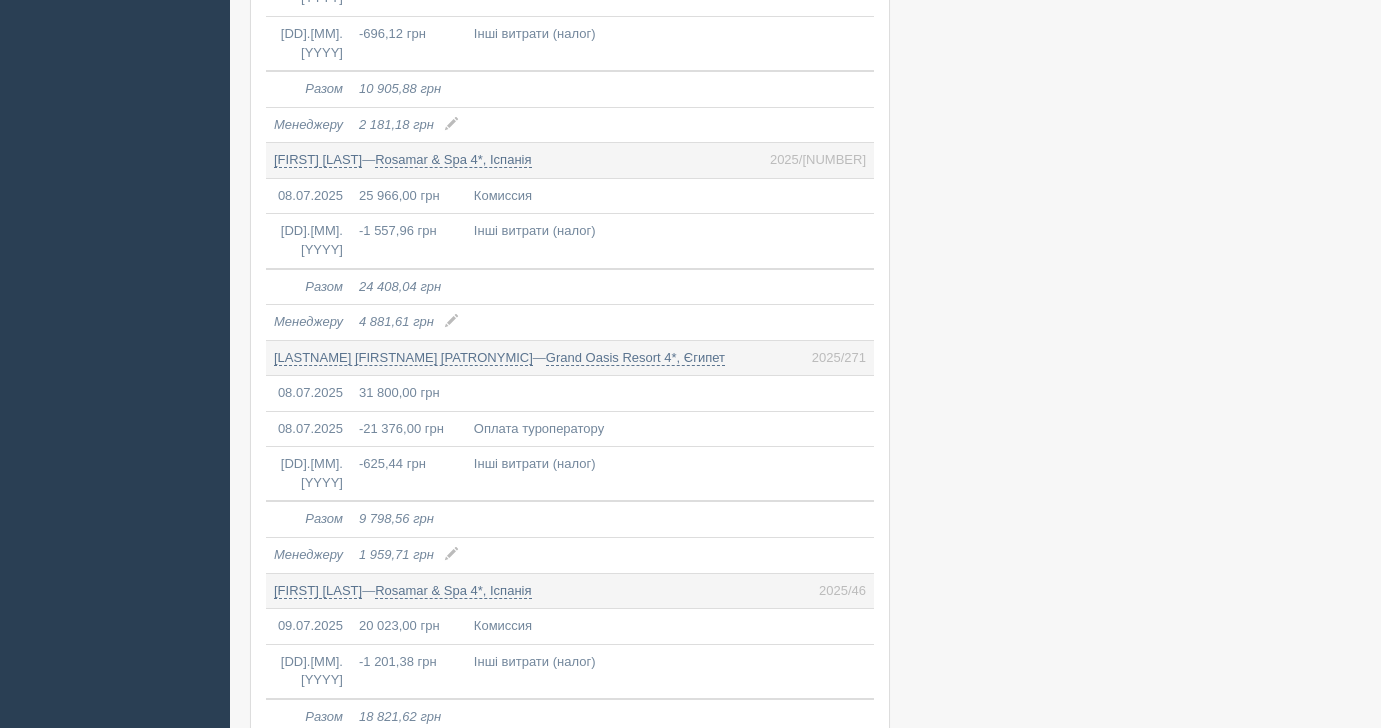 scroll, scrollTop: 8708, scrollLeft: 0, axis: vertical 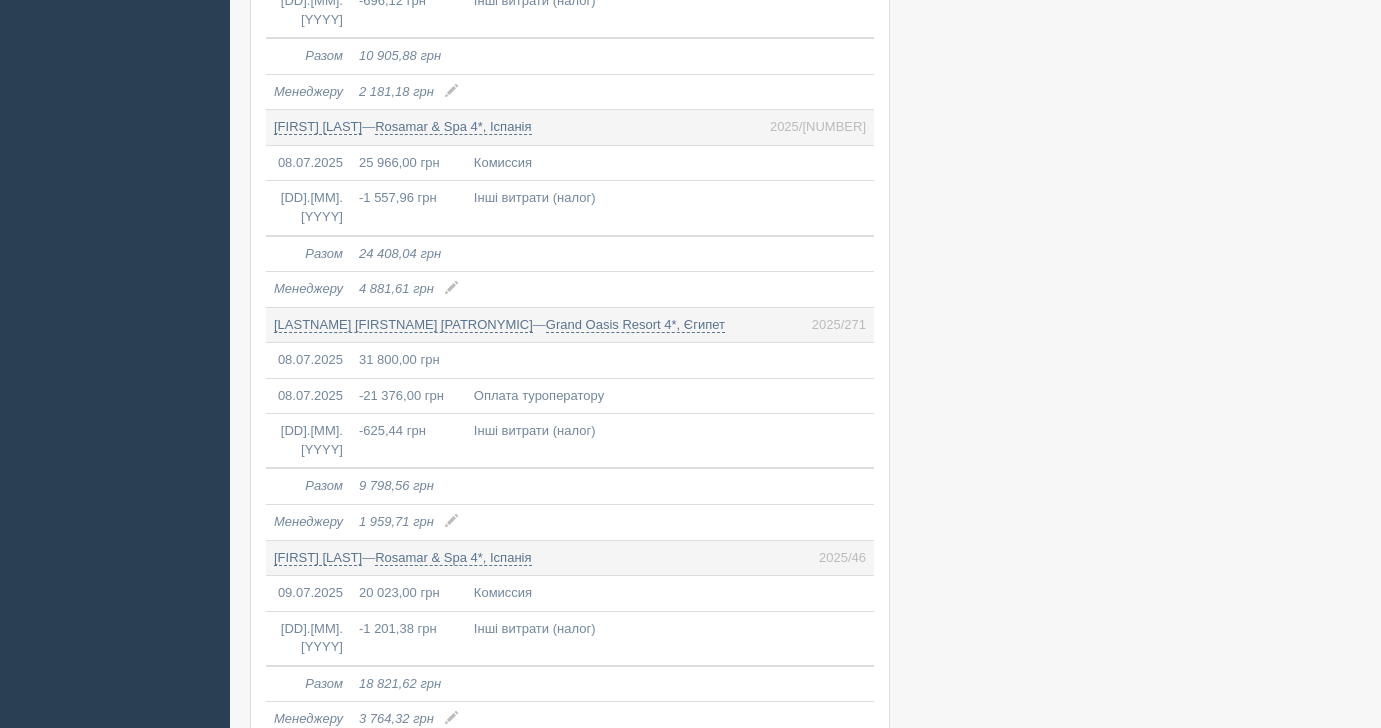 click on "Єфремова Олена Вадимівна" at bounding box center [366, 971] 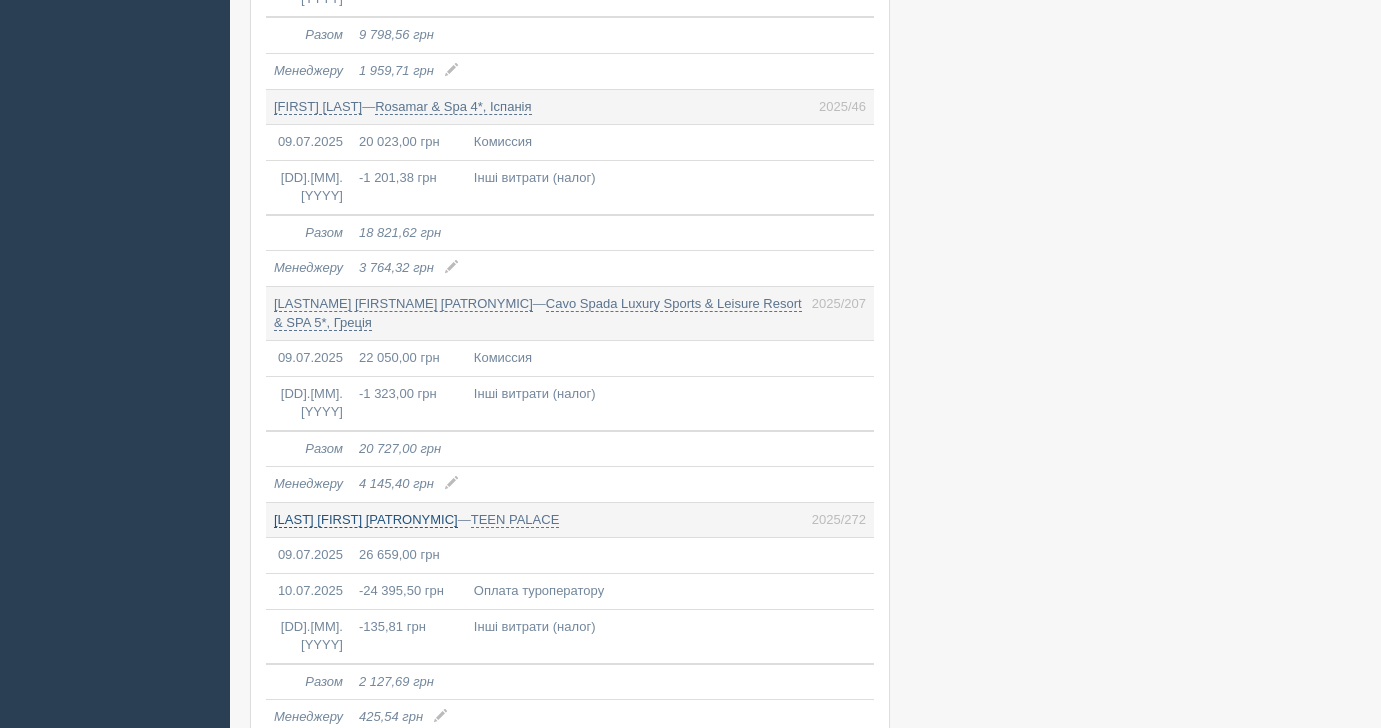 scroll, scrollTop: 9157, scrollLeft: 0, axis: vertical 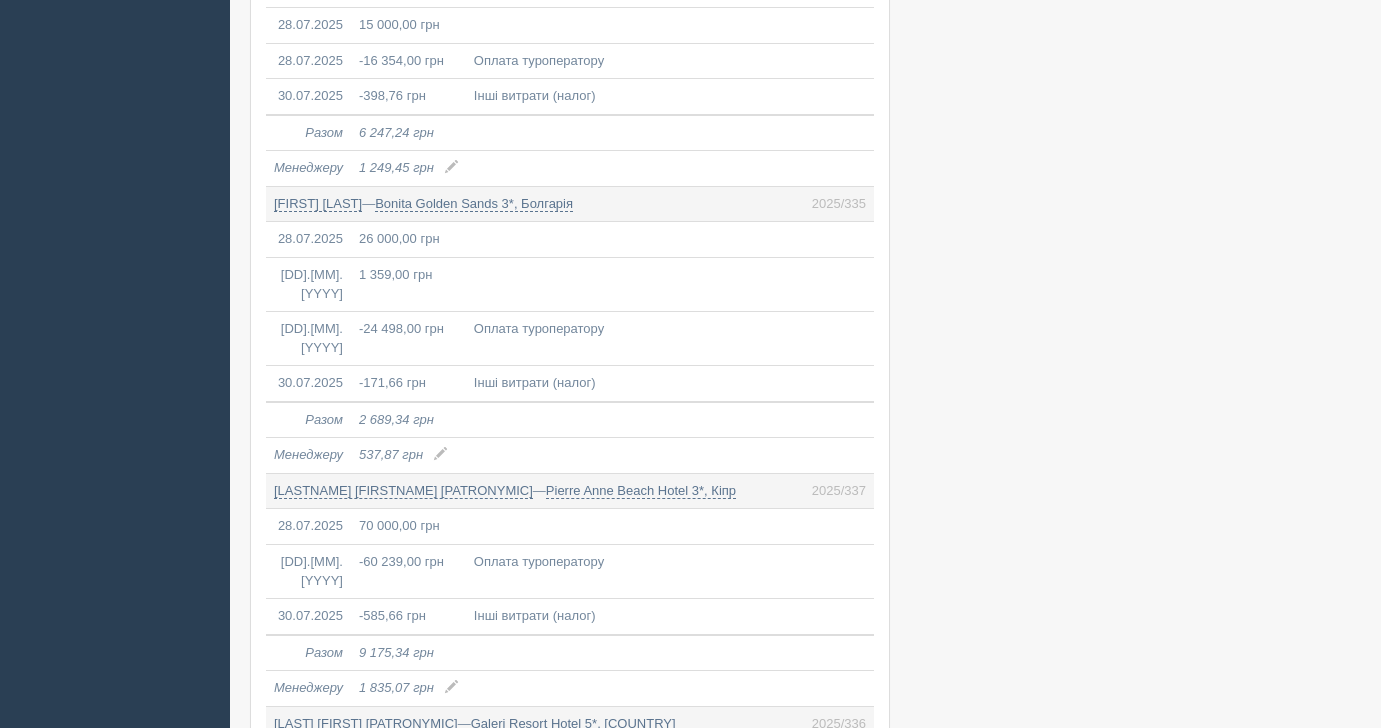 click on "0,00 грн" at bounding box center (605, 1816) 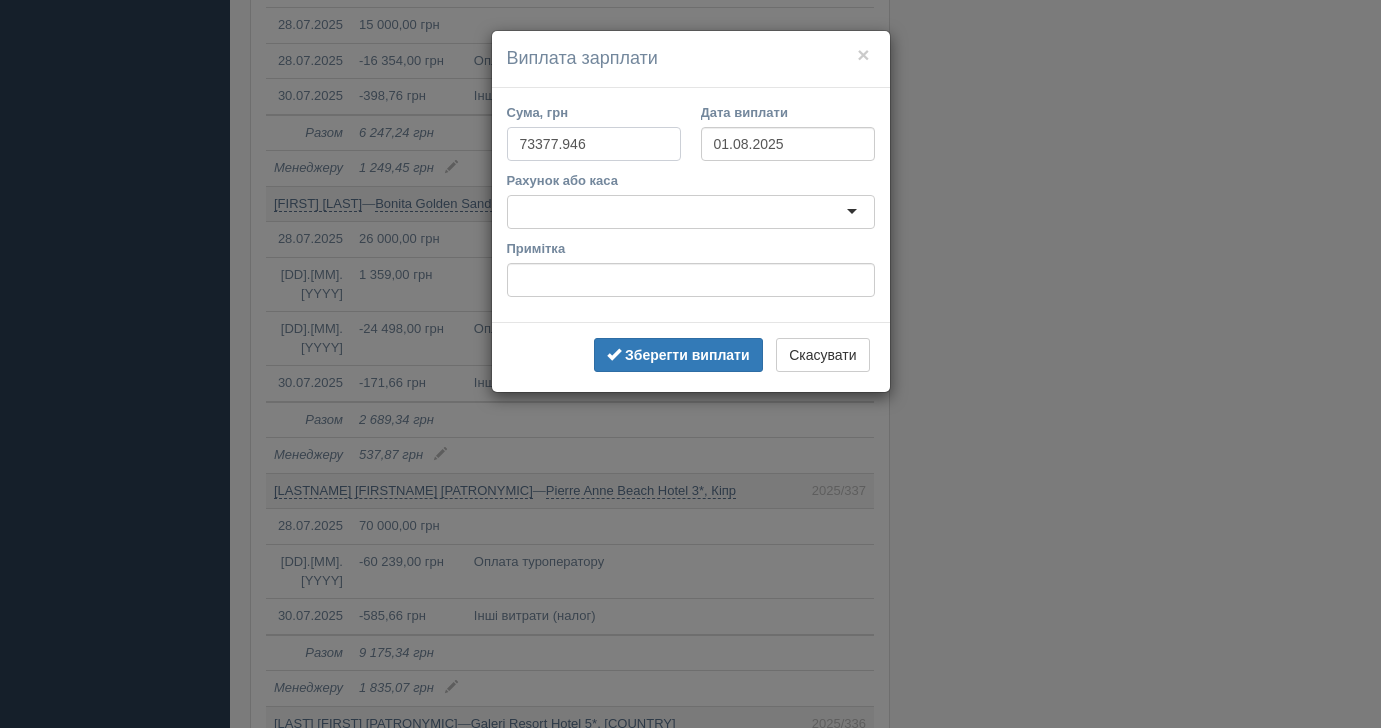 click on "73377.946" at bounding box center (594, 144) 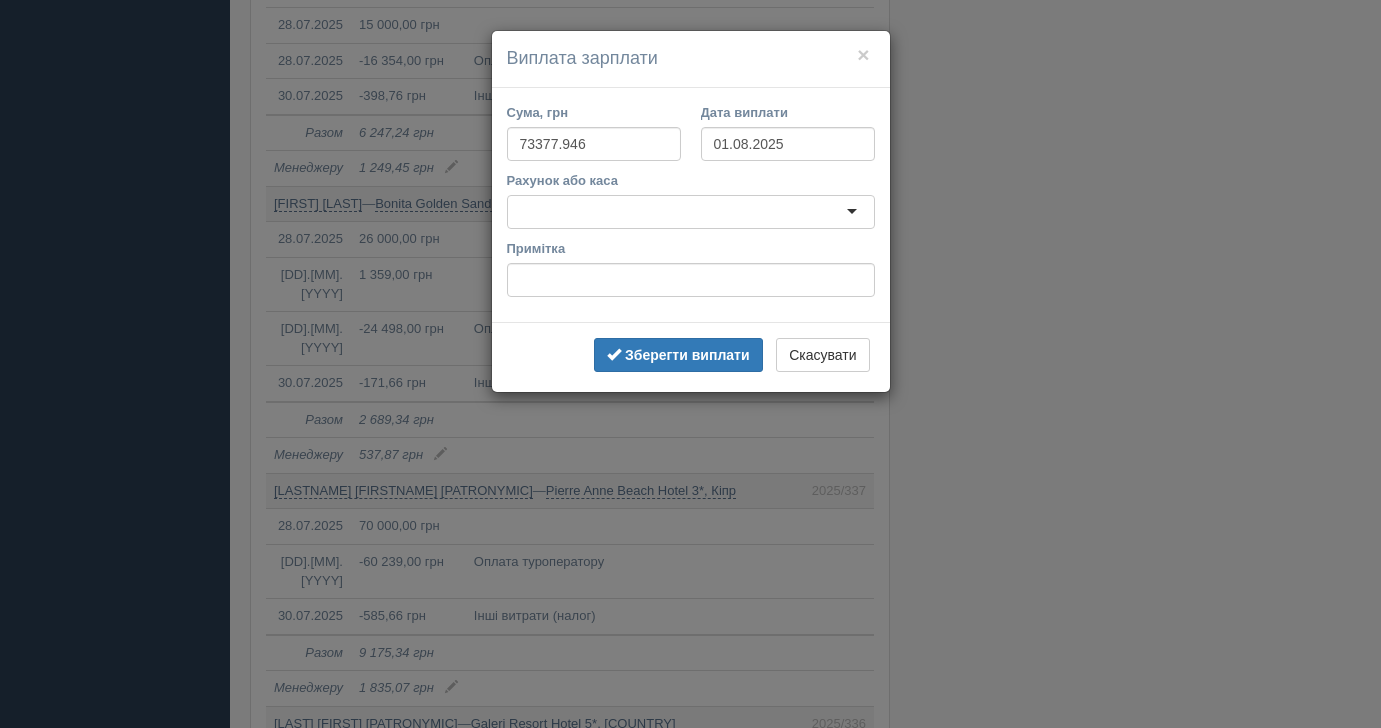 click on "×
Виплата зарплати
Сума, грн
73377.946
Дата виплати
01.08.2025
Рахунок або каса
Примітка
Зберегти виплати" at bounding box center (690, 364) 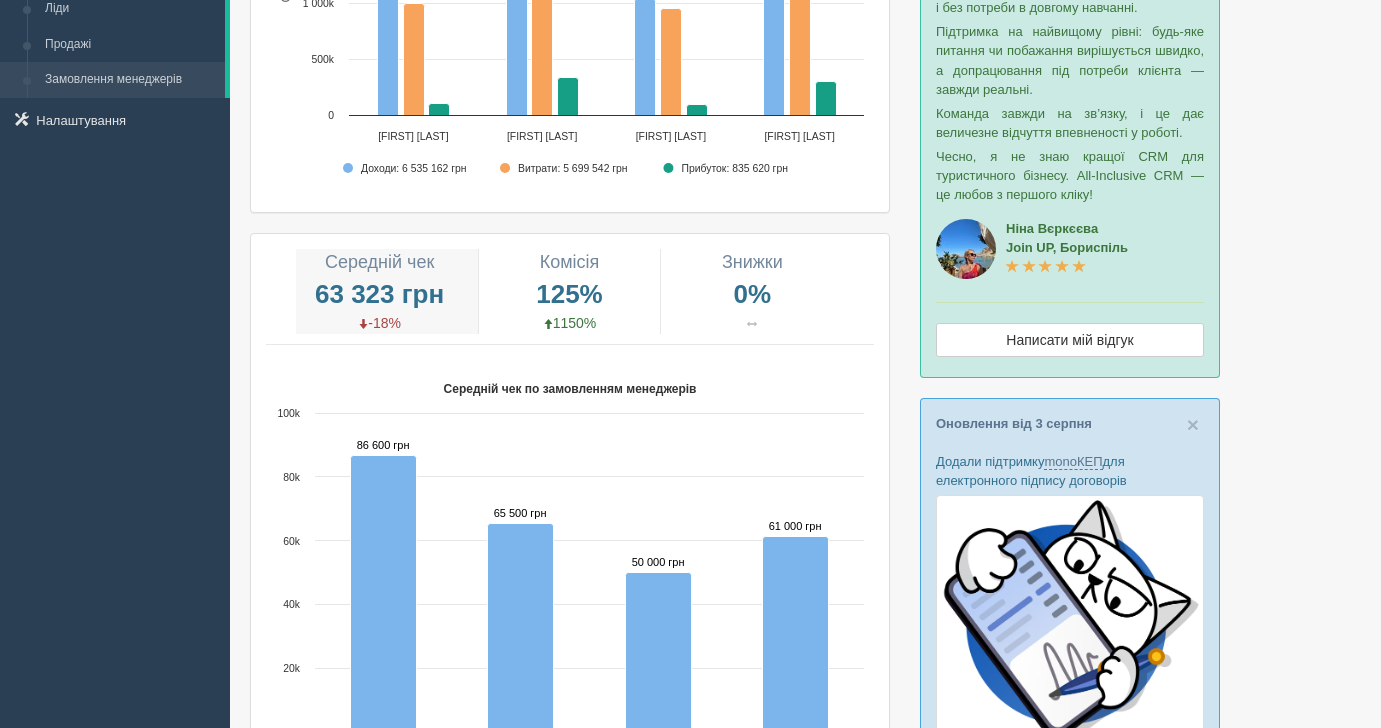 scroll, scrollTop: 0, scrollLeft: 0, axis: both 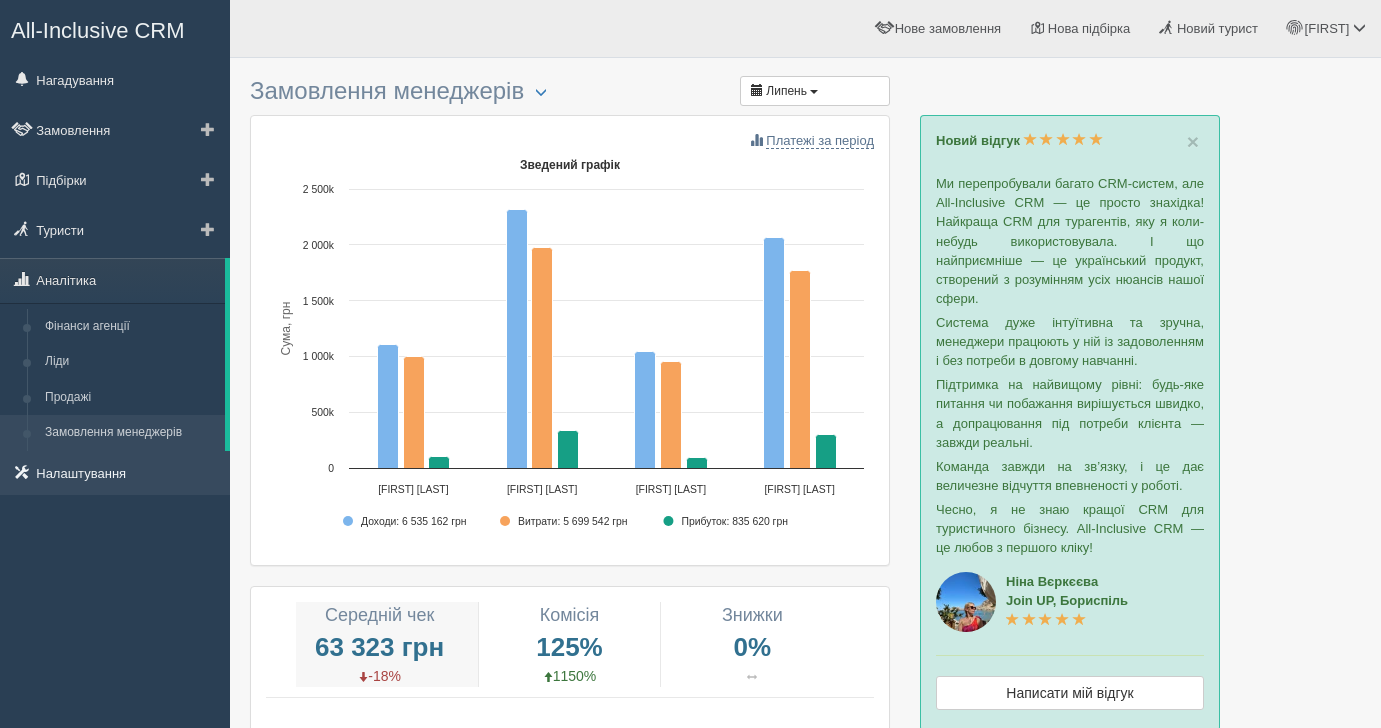 click on "Налаштування" at bounding box center (115, 473) 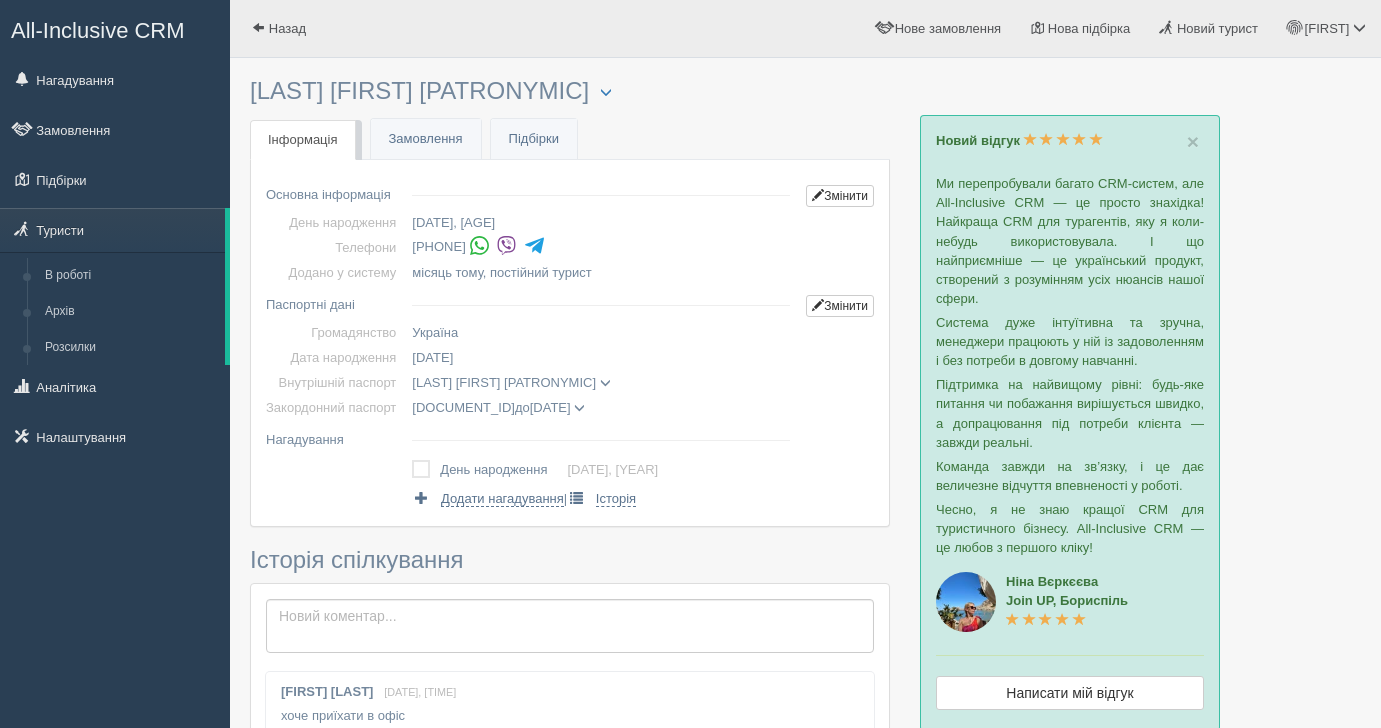 scroll, scrollTop: 0, scrollLeft: 0, axis: both 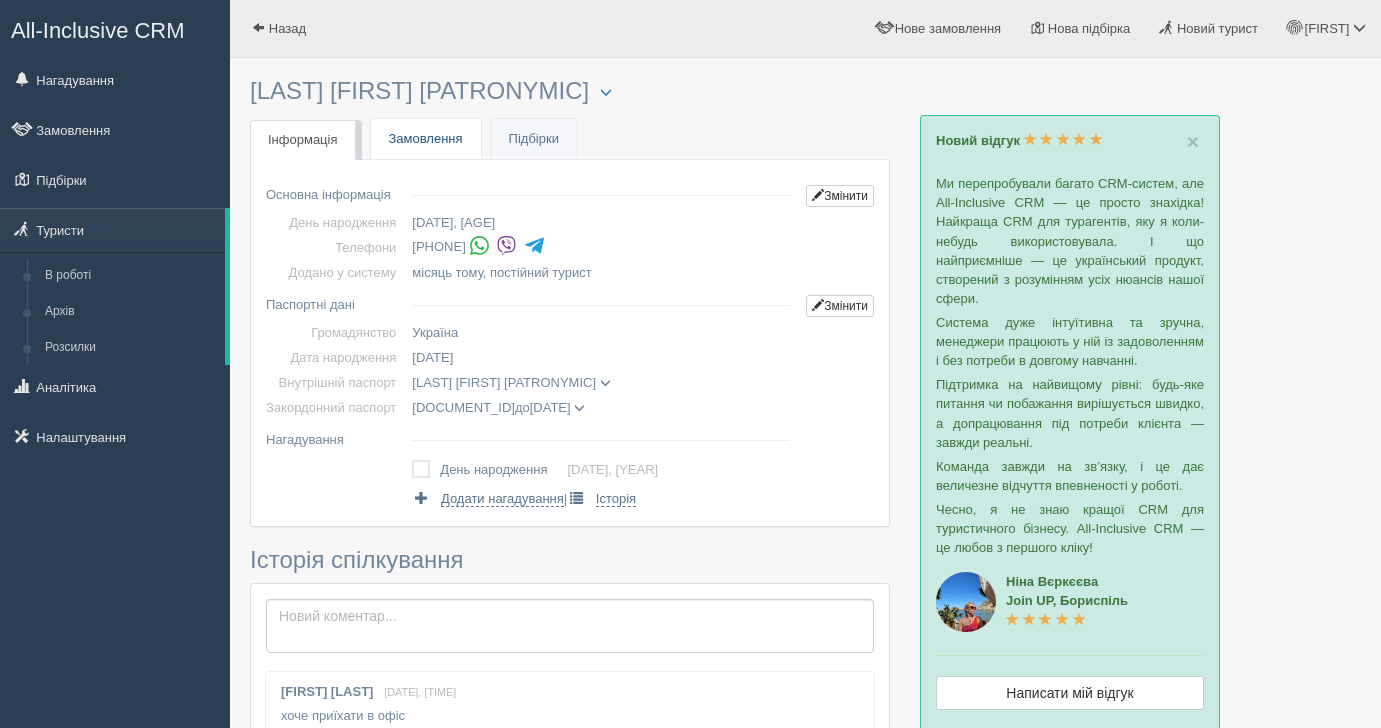 click on "Замовлення" at bounding box center (426, 139) 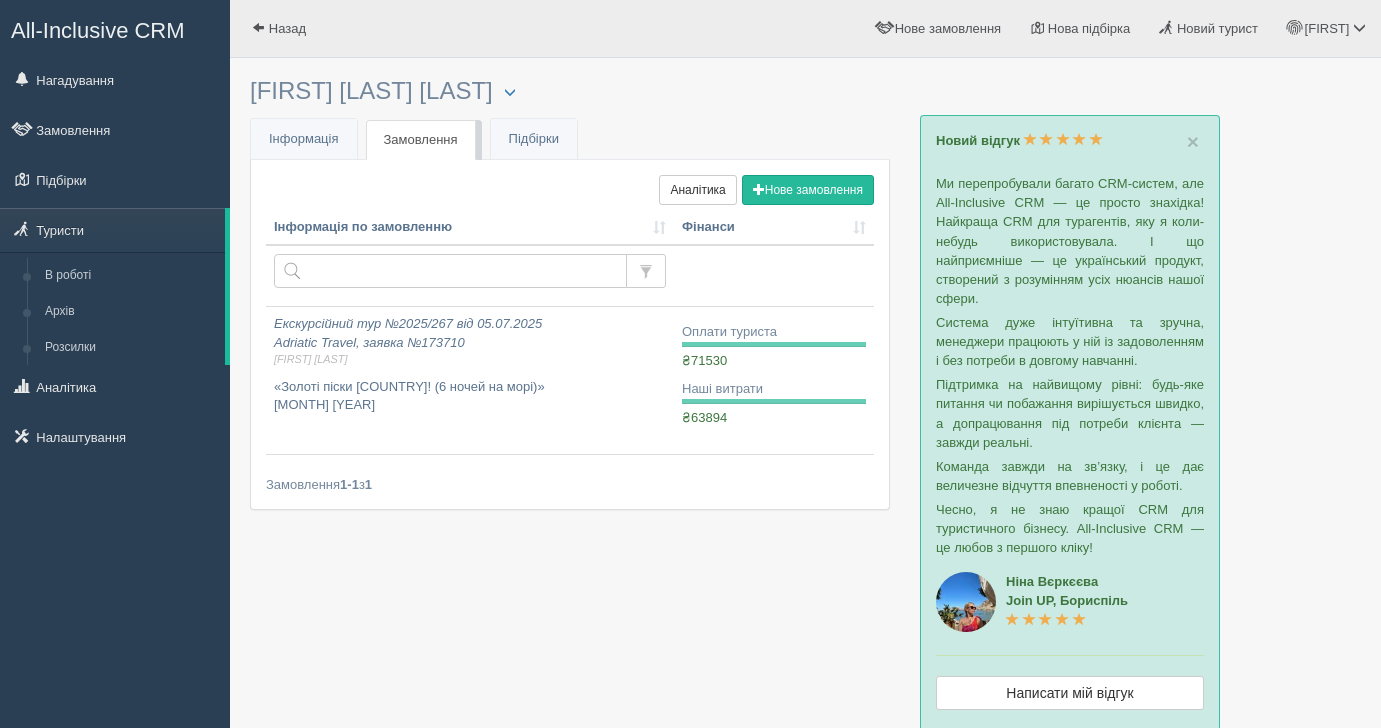 scroll, scrollTop: 0, scrollLeft: 0, axis: both 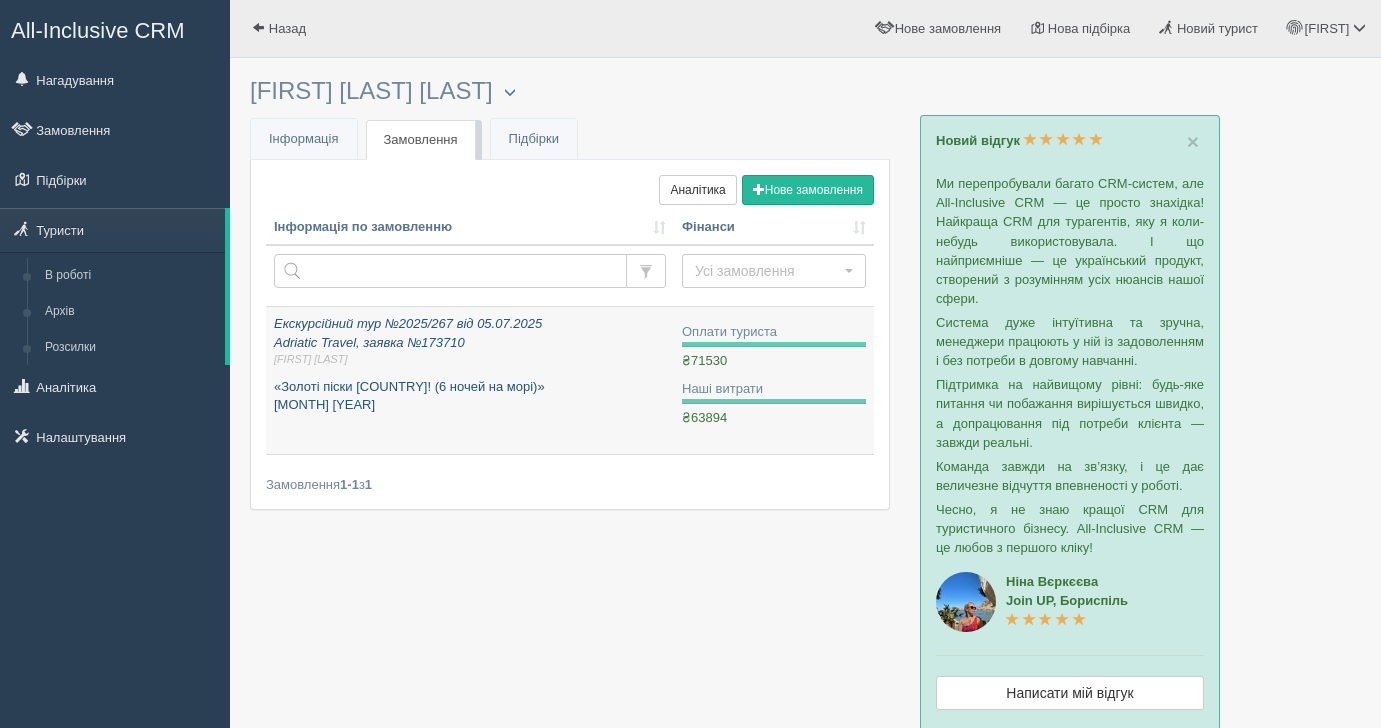 click on "Екскурсійний тур №2025/267 від [DATE]
Adriatic Travel, заявка №173710
[FIRST] [LAST]." at bounding box center (470, 341) 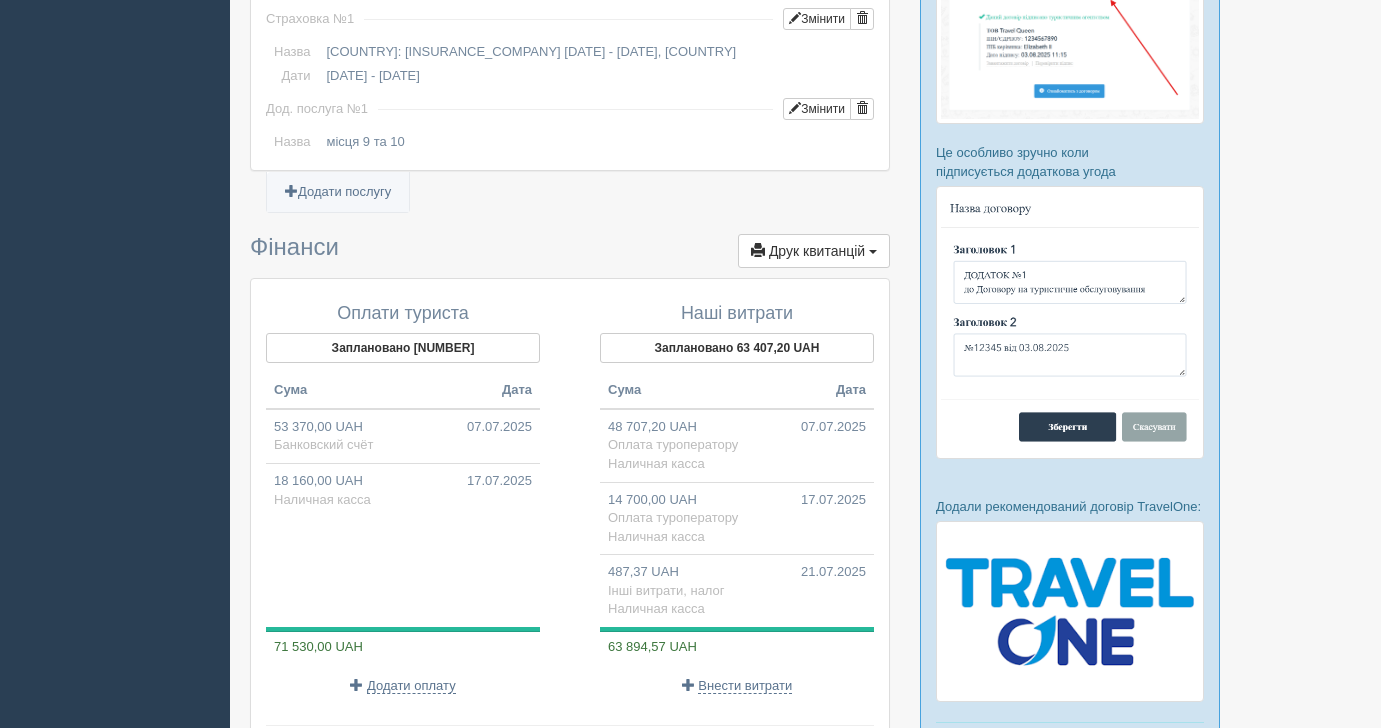 scroll, scrollTop: 1493, scrollLeft: 0, axis: vertical 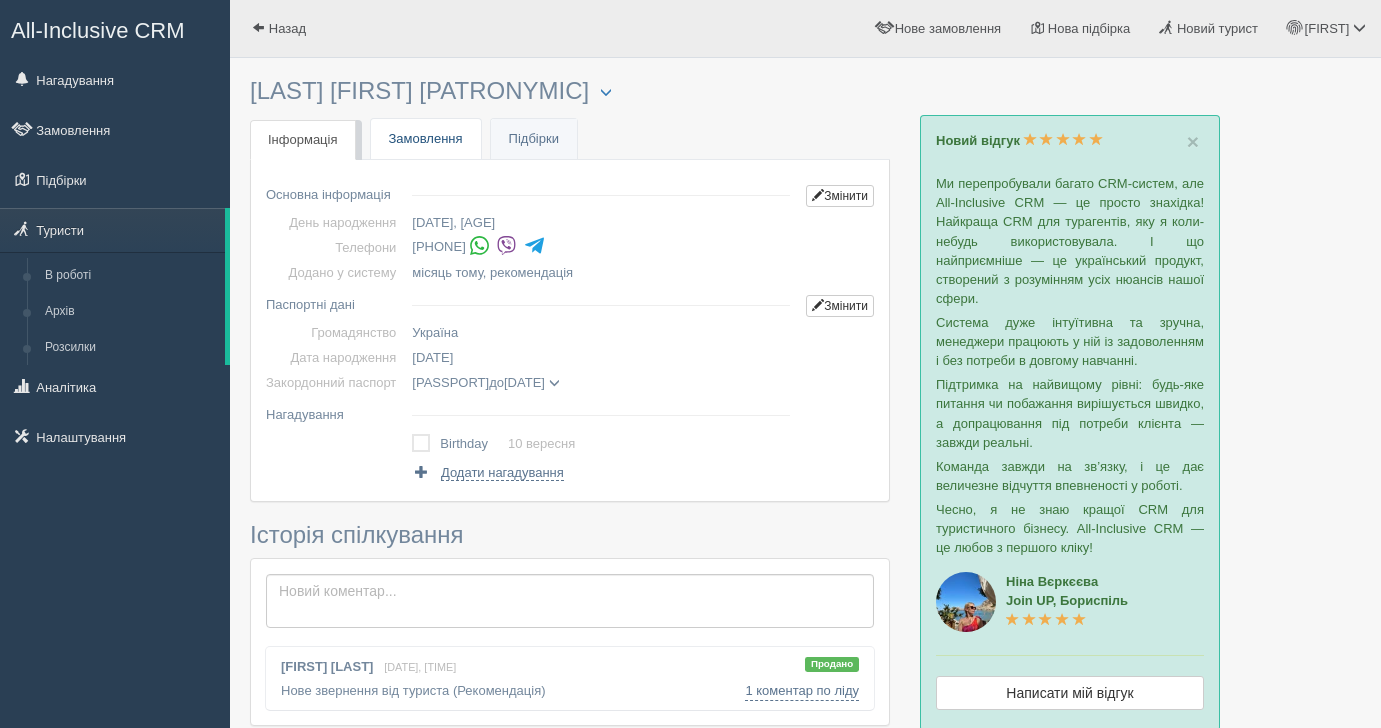 click on "Замовлення" at bounding box center (426, 139) 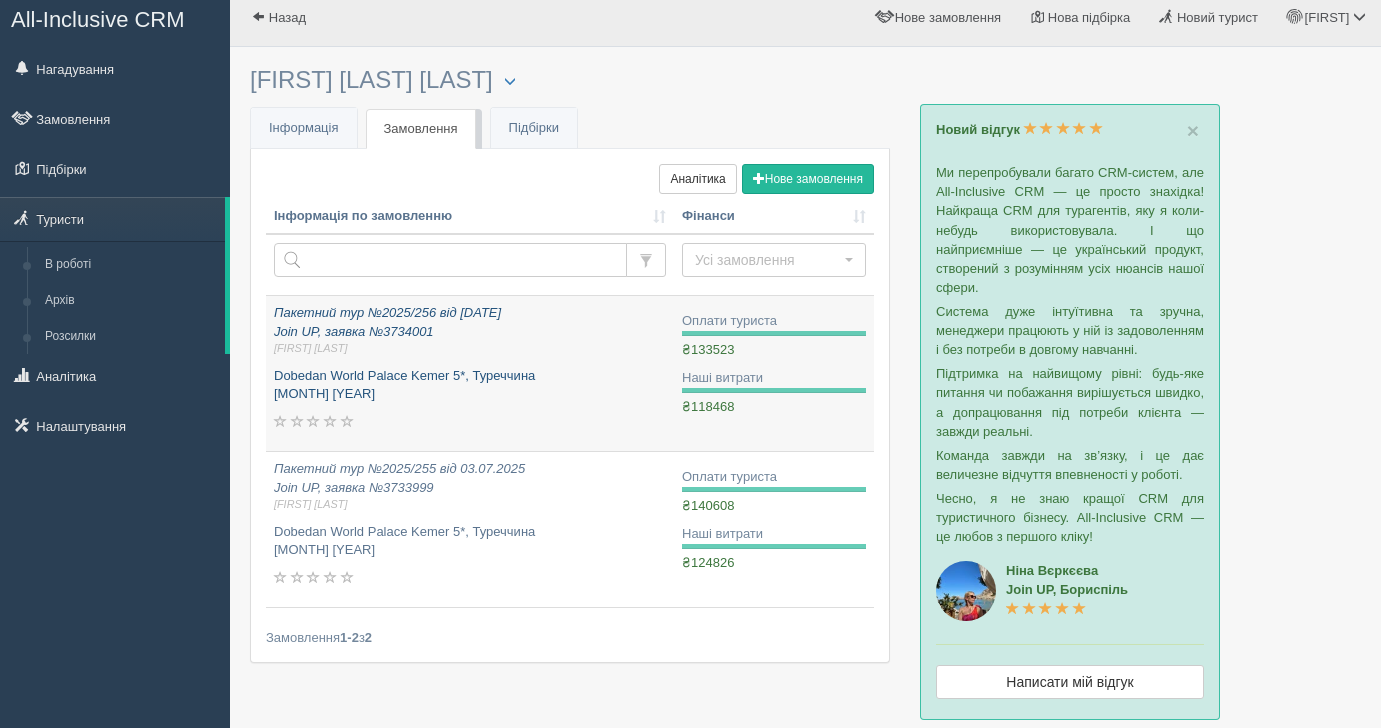 scroll, scrollTop: 20, scrollLeft: 0, axis: vertical 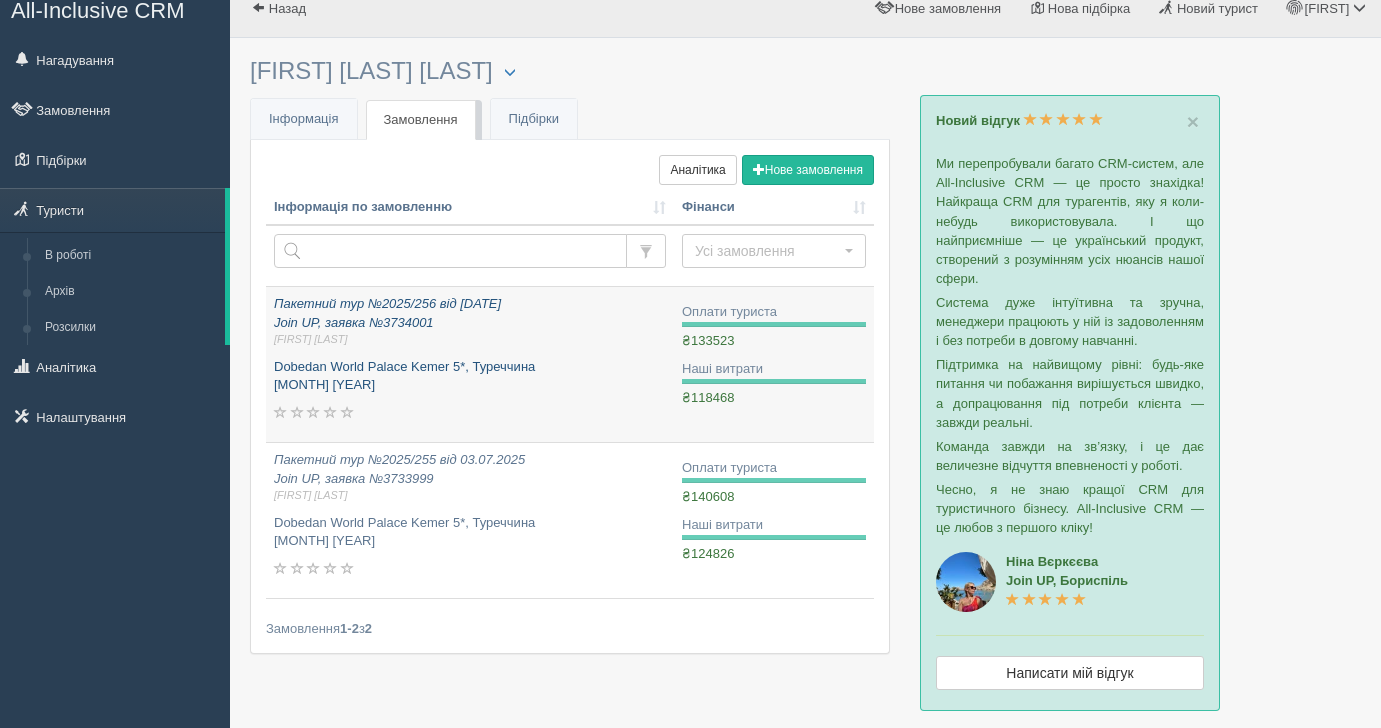 click on "Пакетний тур №2025/255 від [DATE]
Join UP, заявка №3734001
[FIRST] [LAST]." at bounding box center (470, 322) 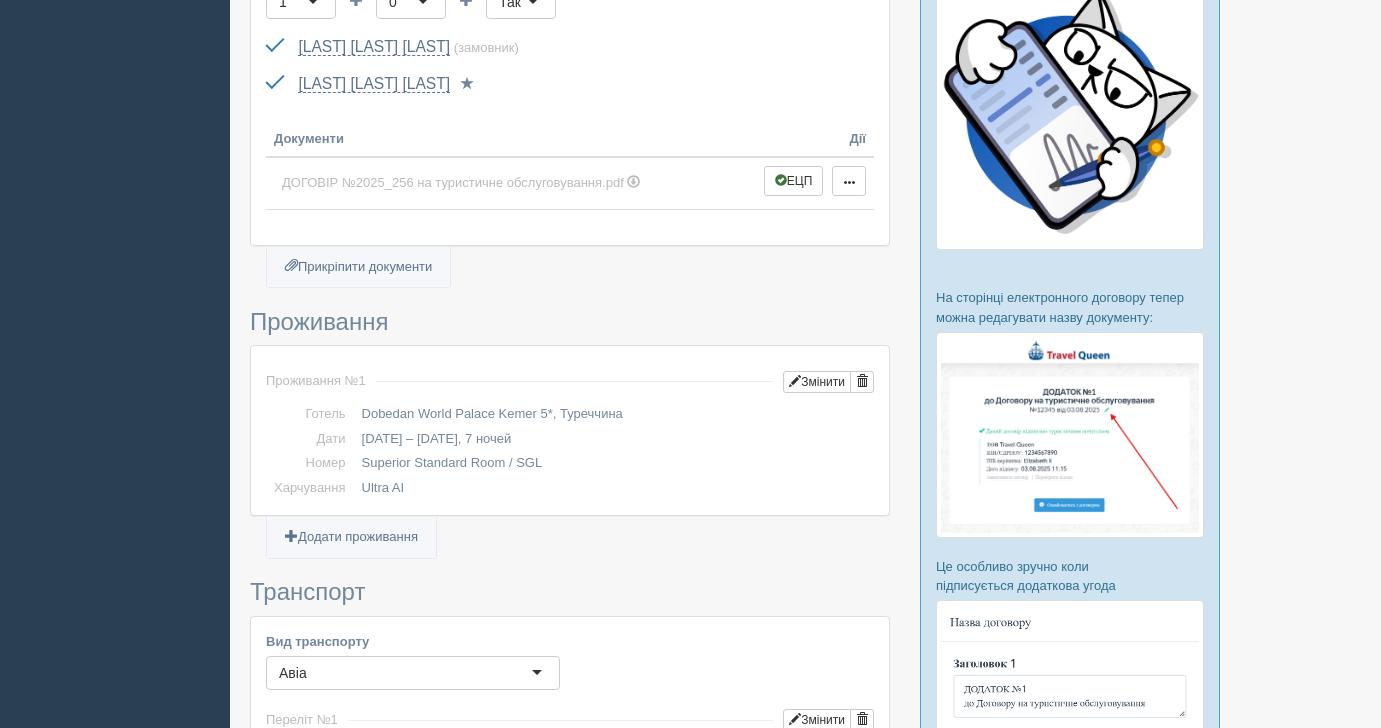 scroll, scrollTop: 967, scrollLeft: 0, axis: vertical 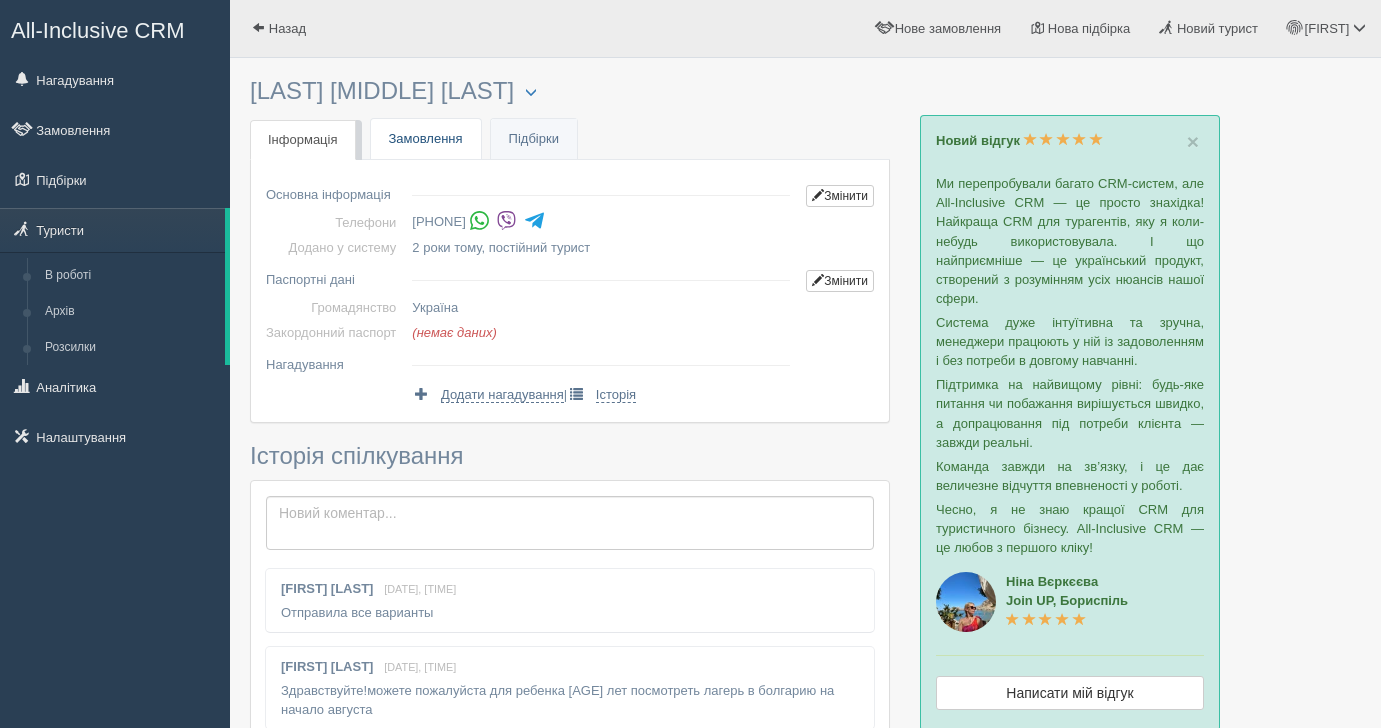 click on "Замовлення" at bounding box center (426, 139) 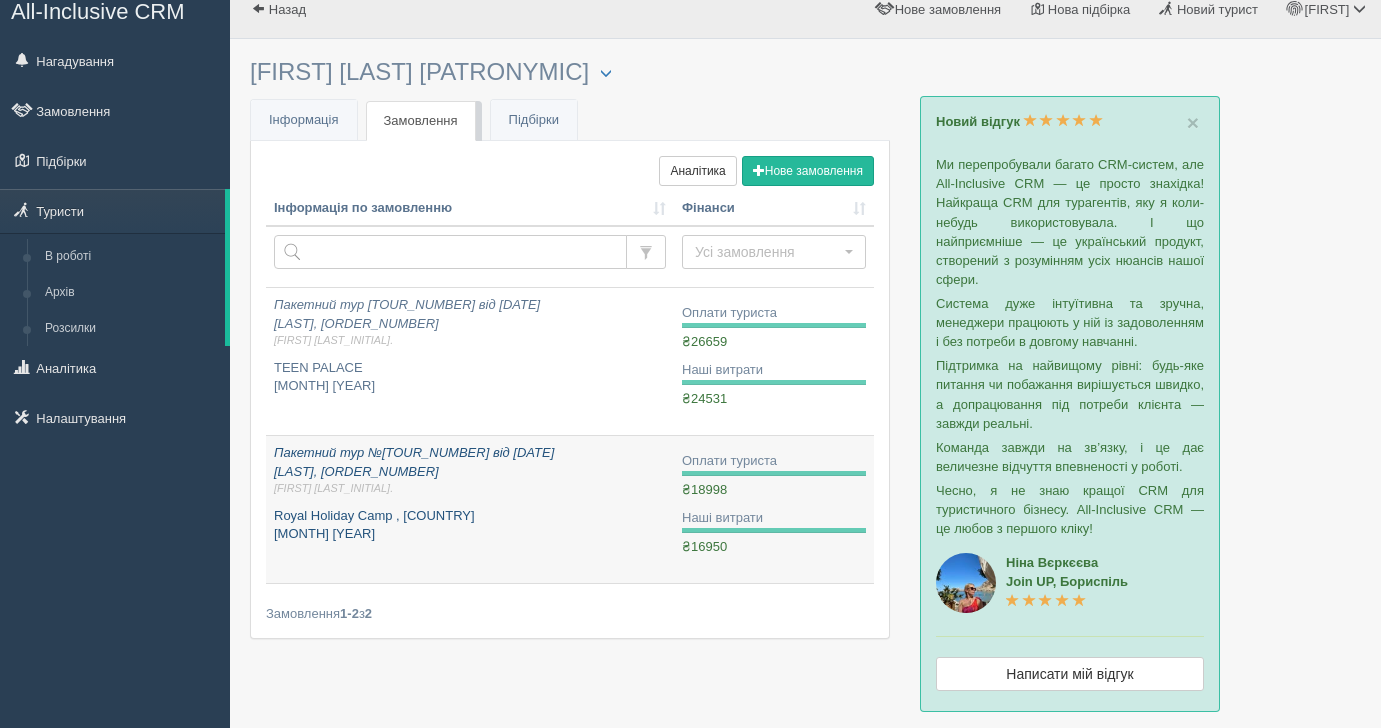scroll, scrollTop: 0, scrollLeft: 0, axis: both 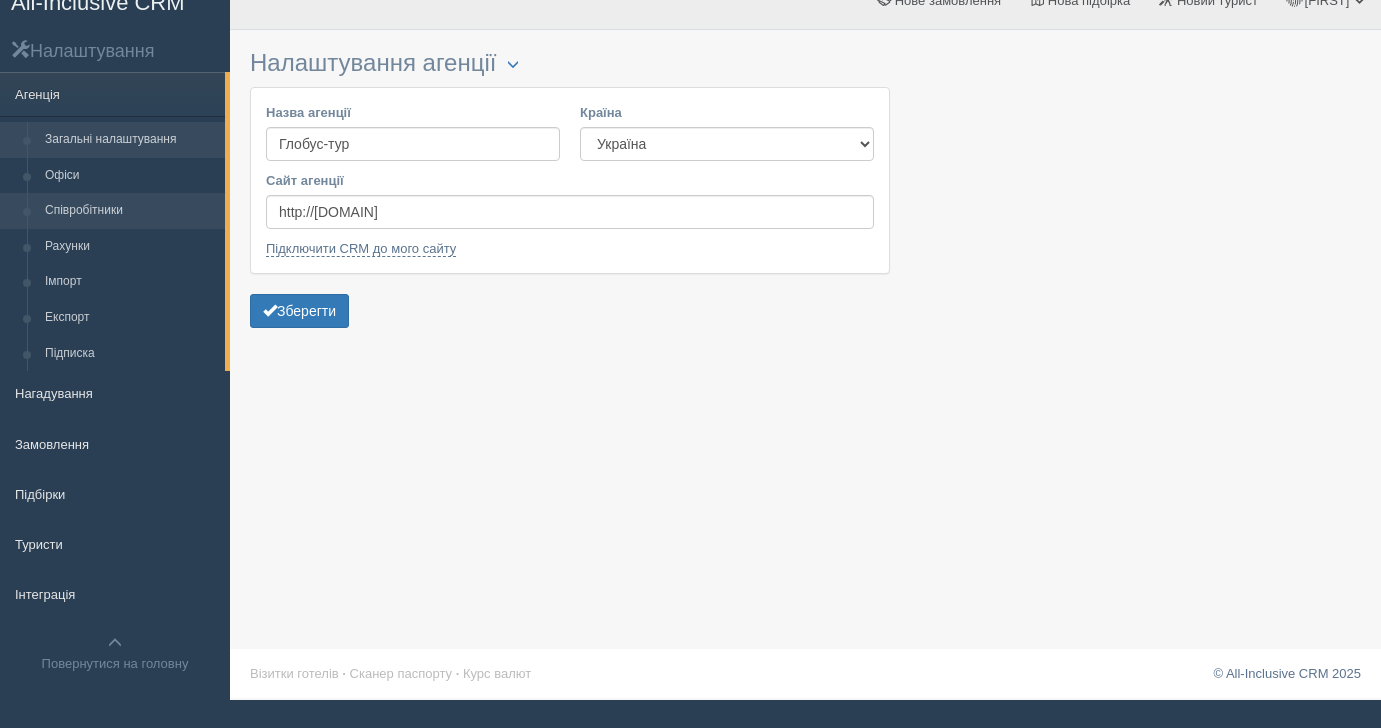 click on "Співробітники" at bounding box center [130, 211] 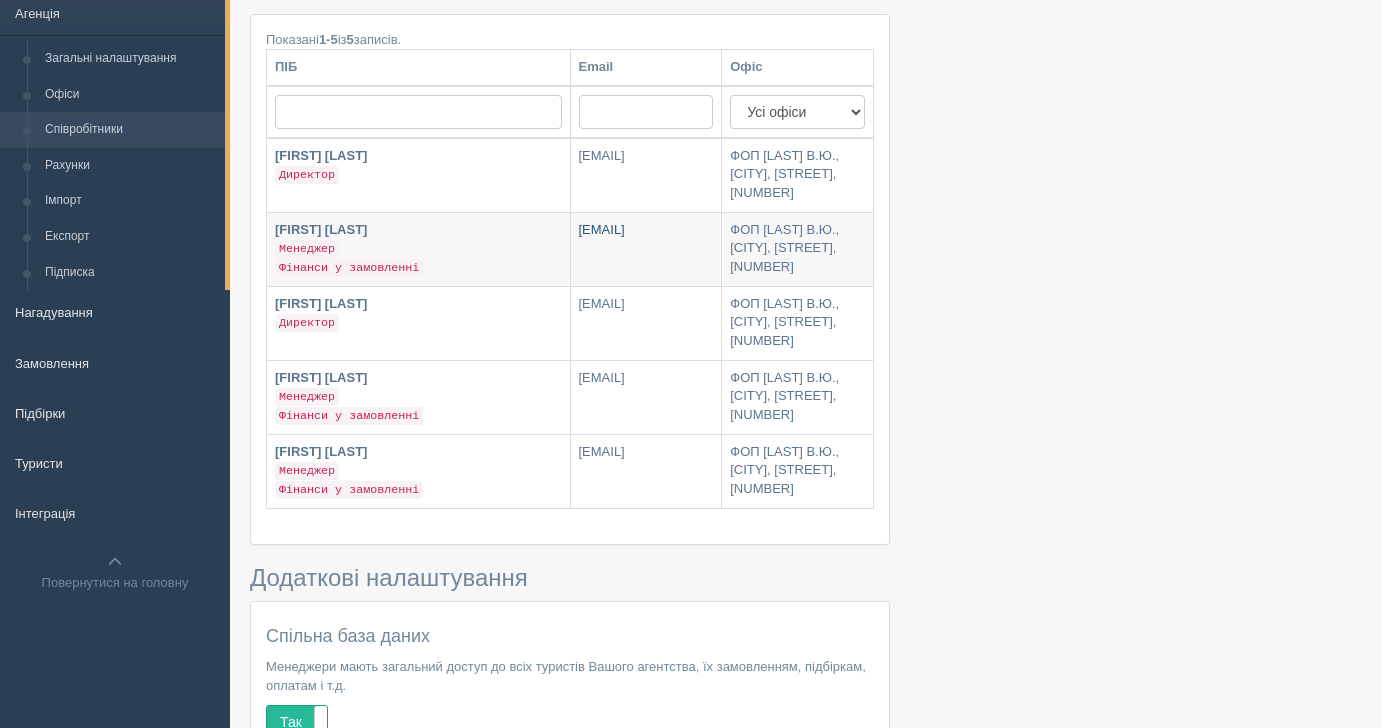 scroll, scrollTop: 23, scrollLeft: 0, axis: vertical 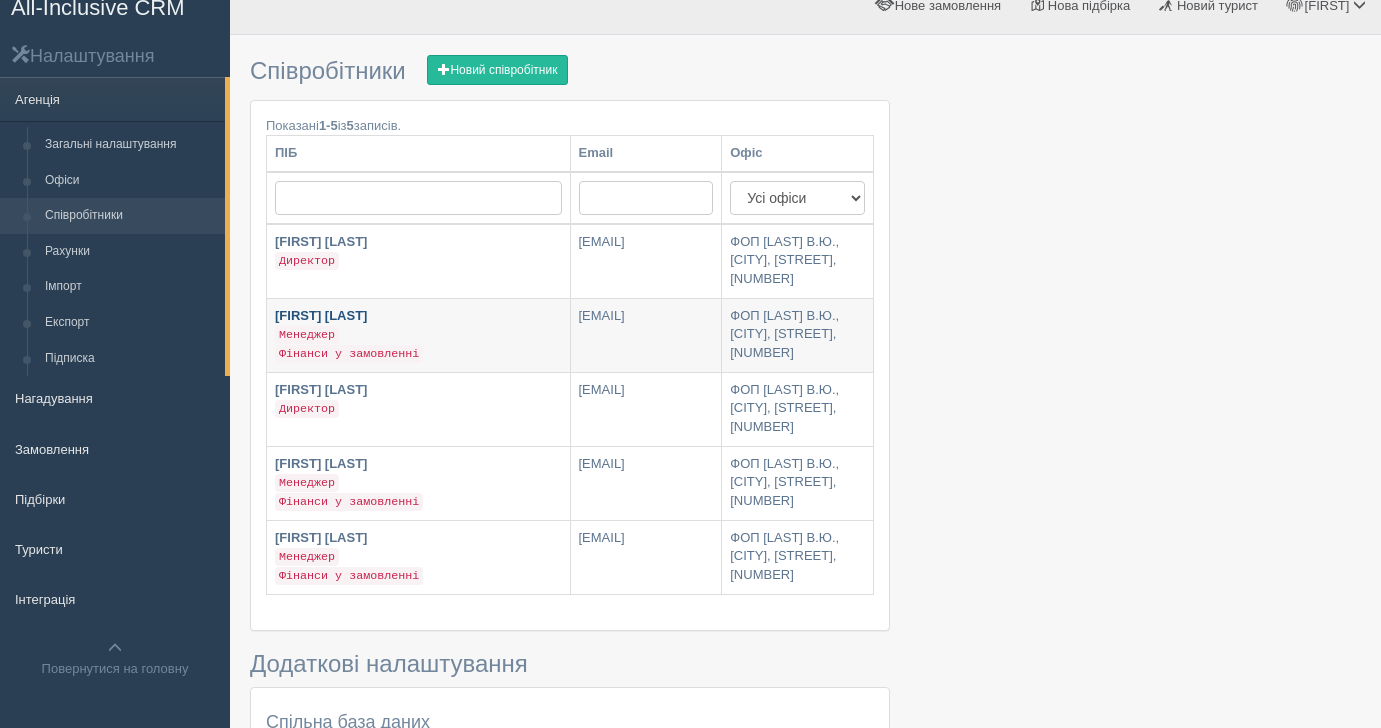 click on "[FIRST] [LAST]" at bounding box center [321, 315] 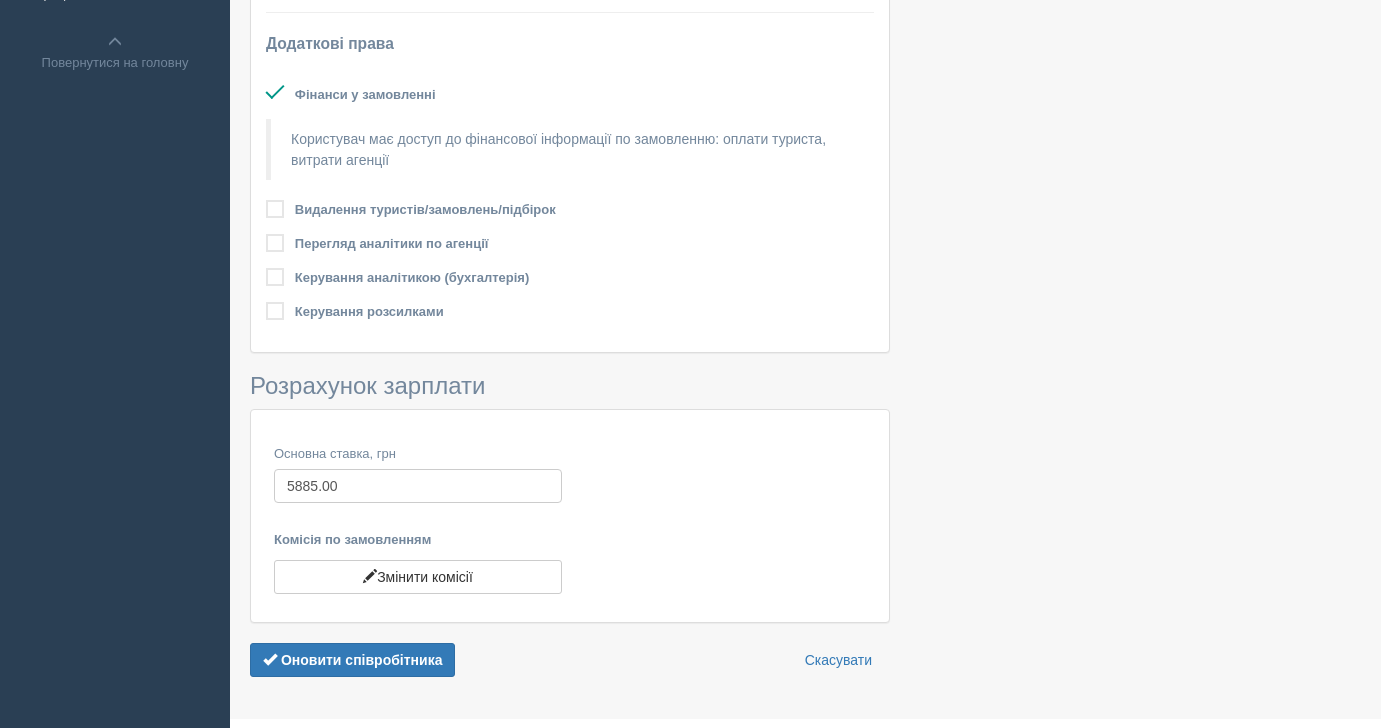 scroll, scrollTop: 674, scrollLeft: 0, axis: vertical 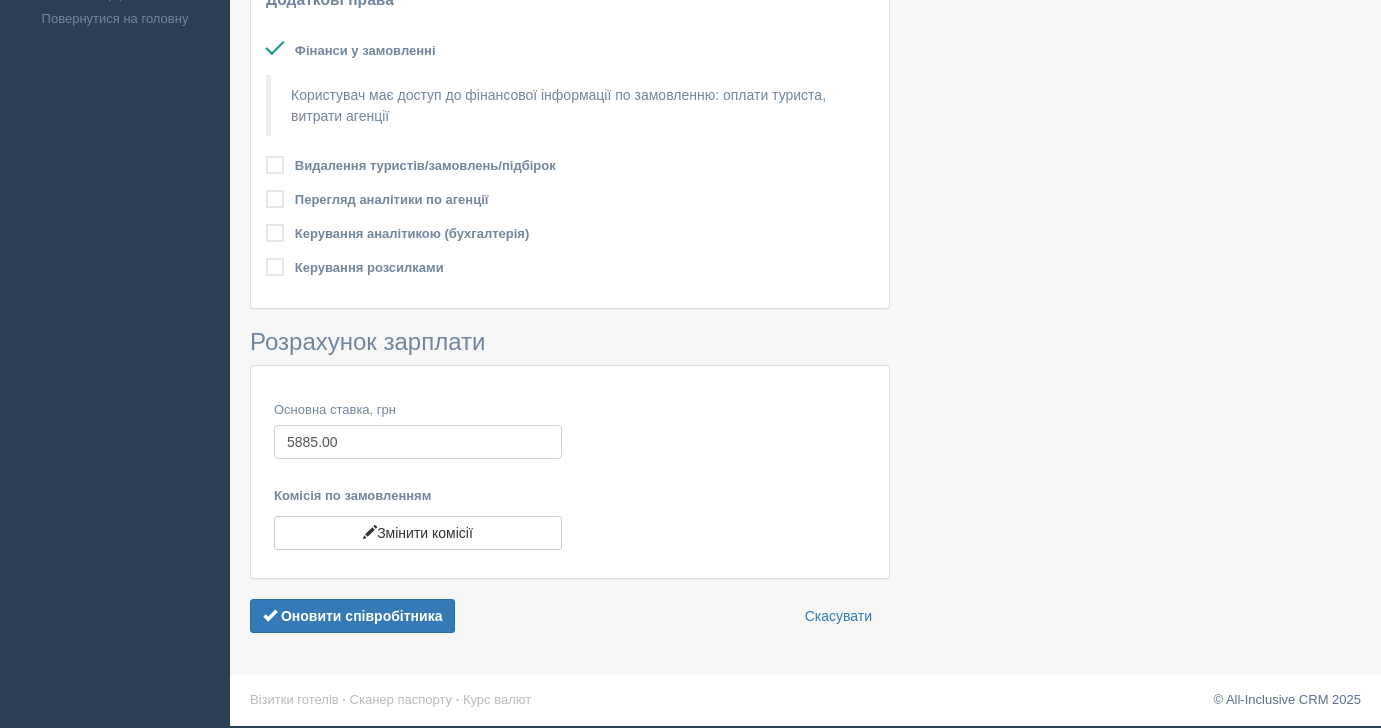 drag, startPoint x: 393, startPoint y: 445, endPoint x: 230, endPoint y: 443, distance: 163.01227 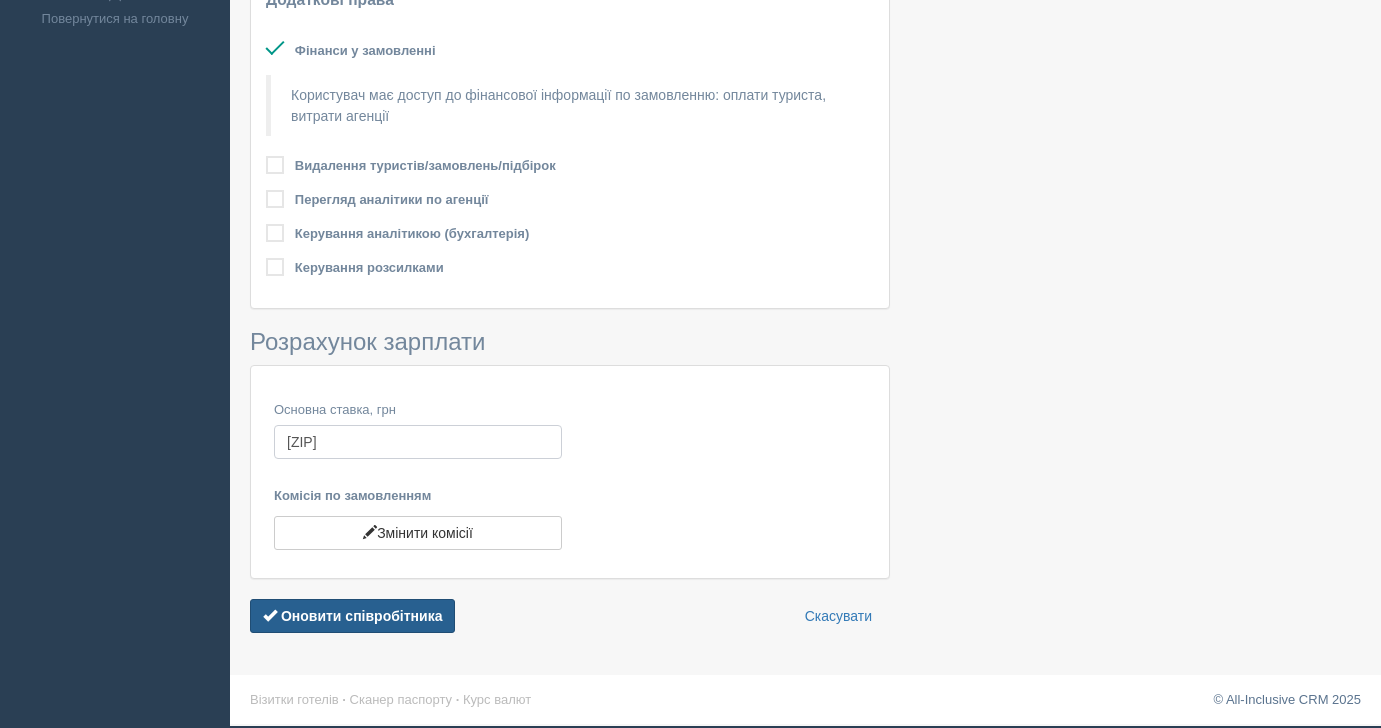 type on "10020" 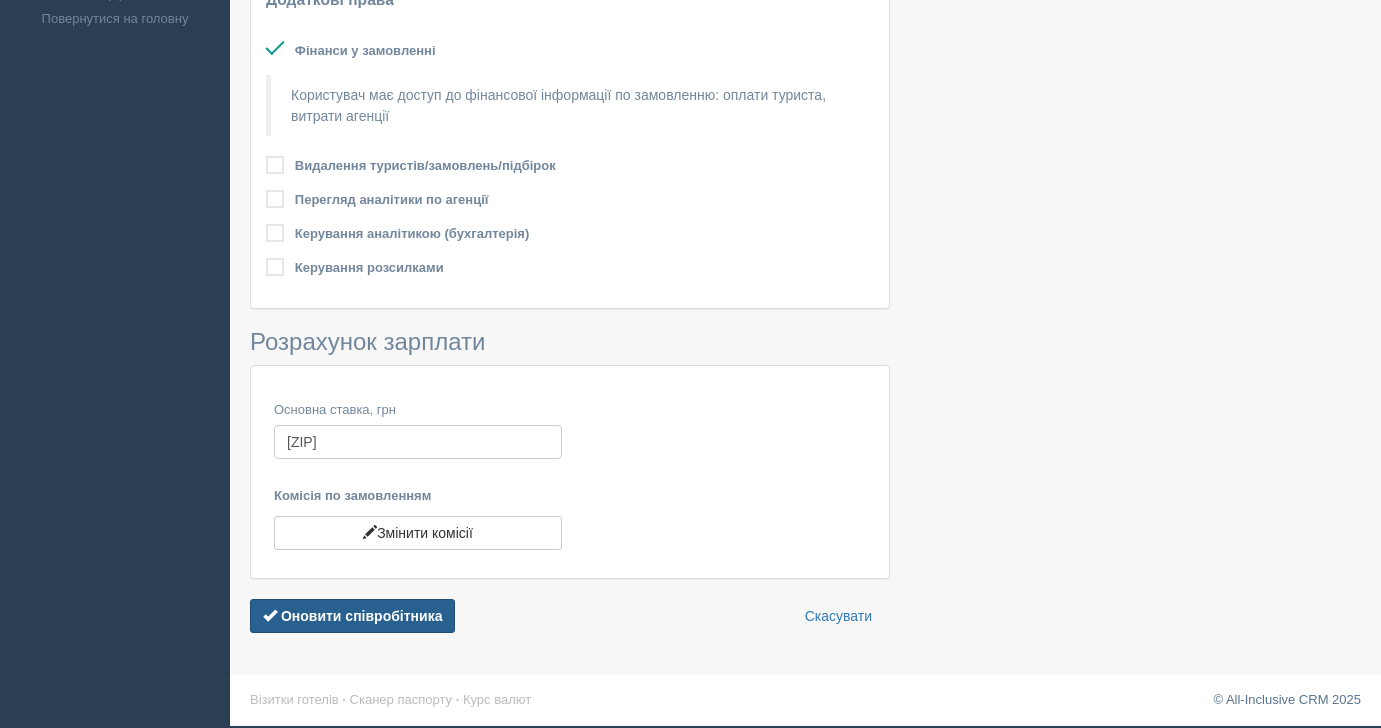 click on "Оновити співробітника" at bounding box center [362, 616] 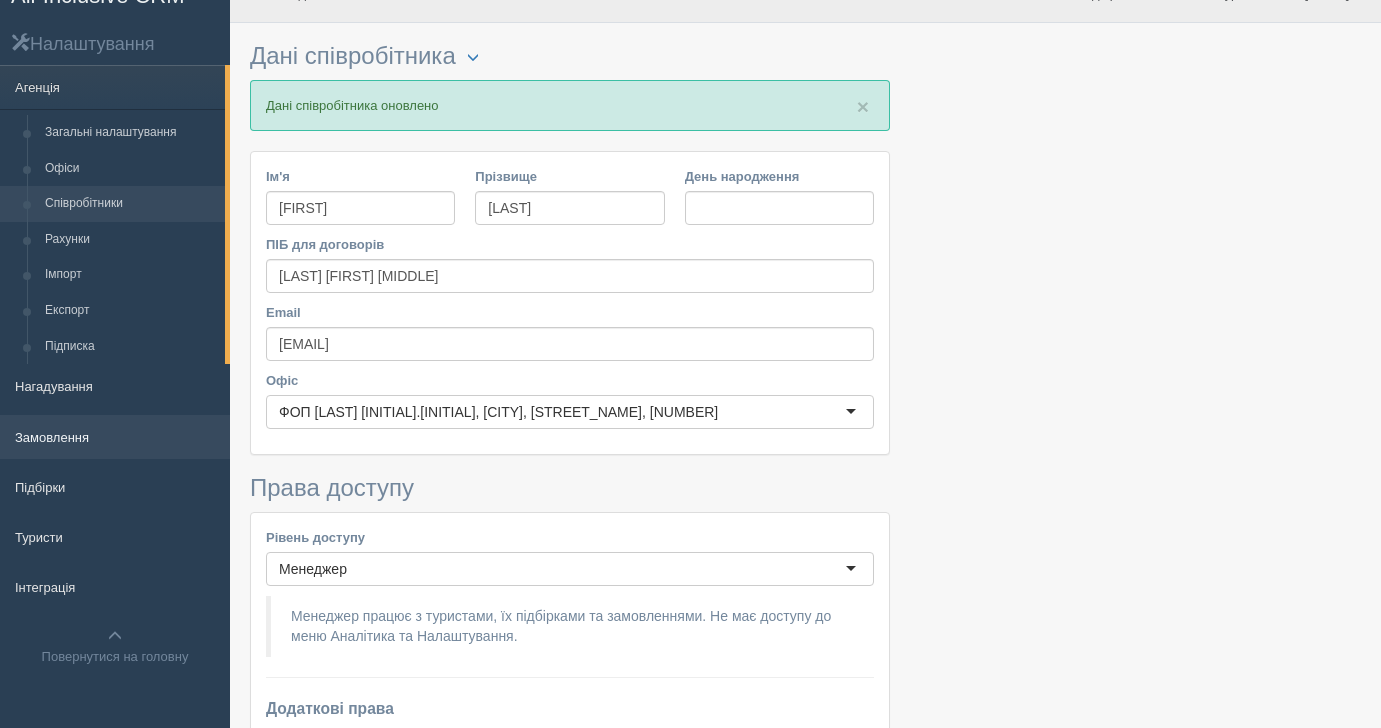 scroll, scrollTop: 0, scrollLeft: 0, axis: both 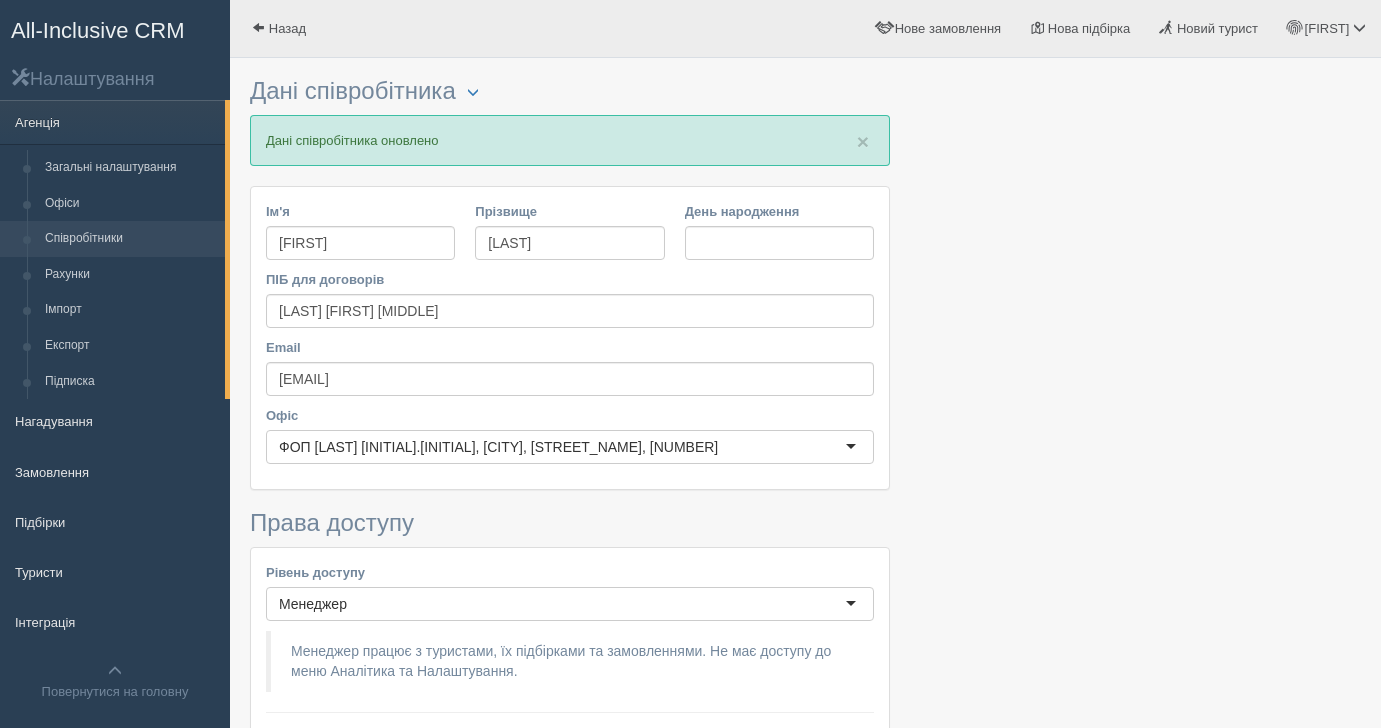 click on "All-Inclusive CRM" at bounding box center (98, 30) 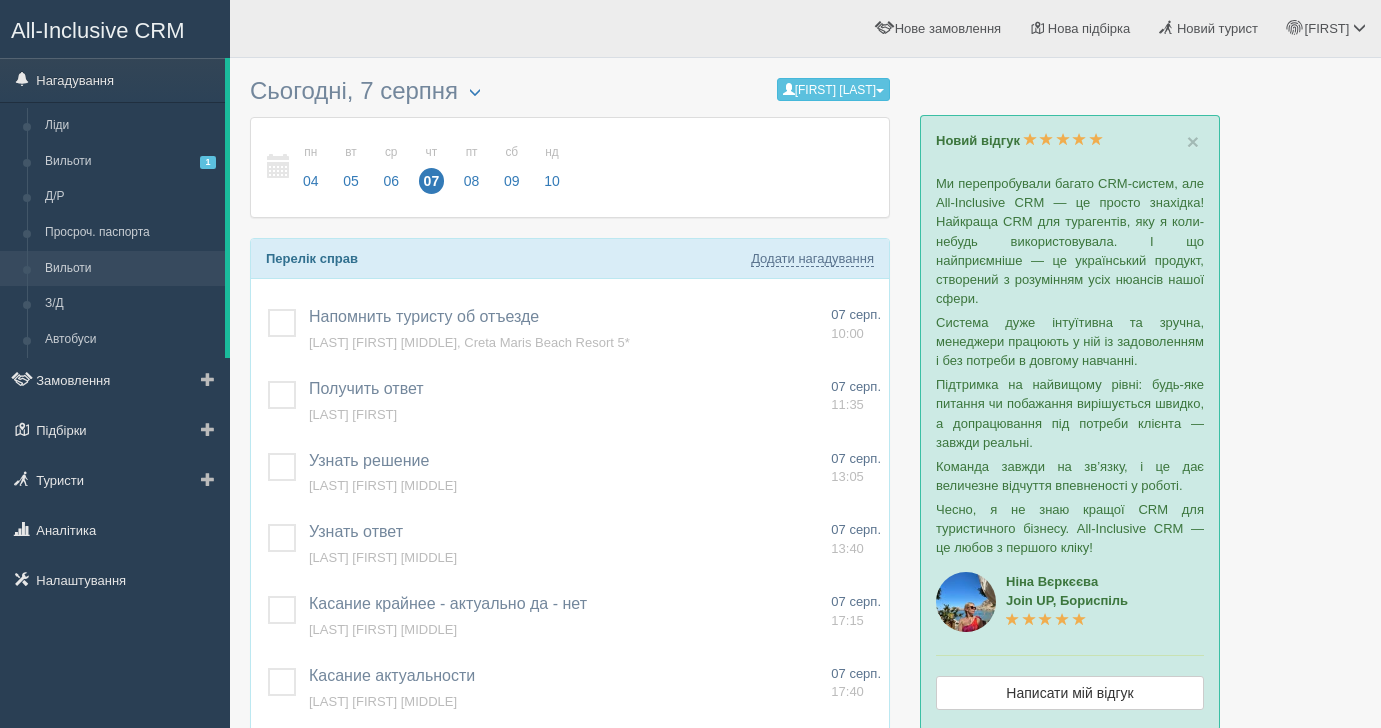 scroll, scrollTop: 0, scrollLeft: 0, axis: both 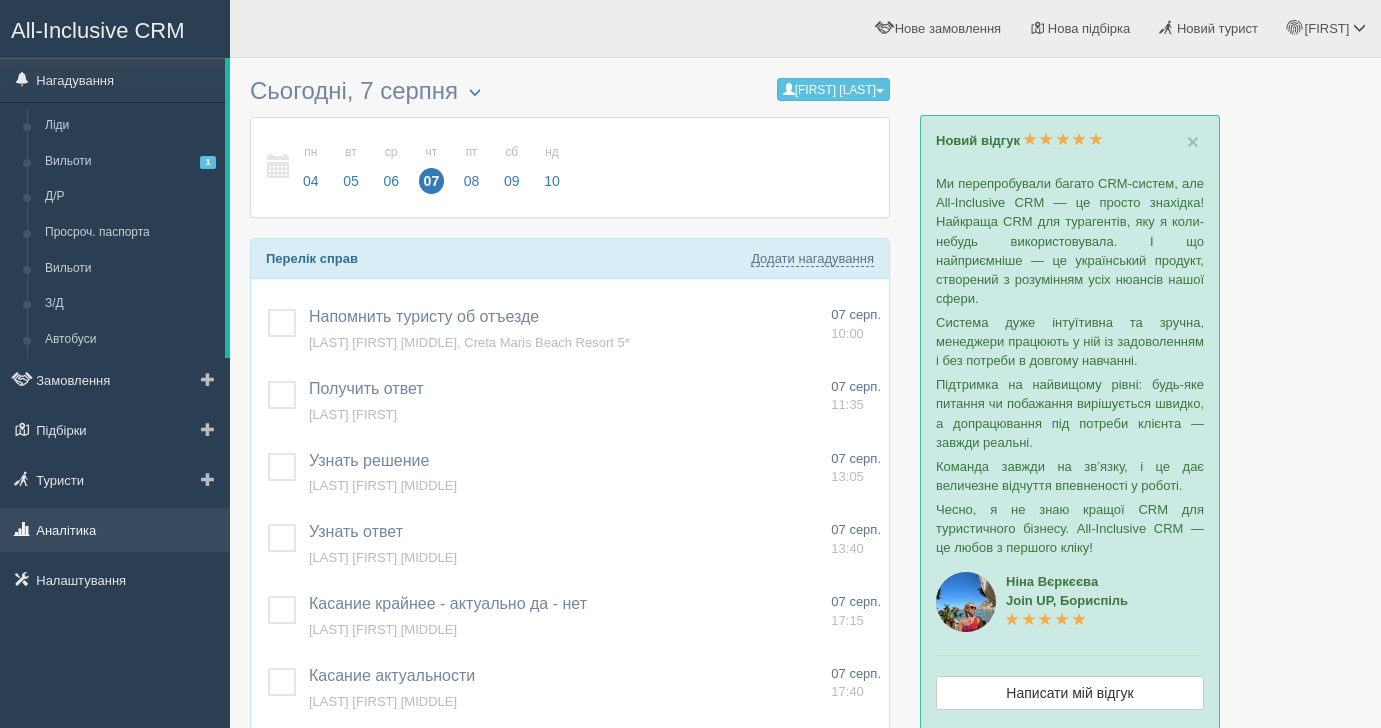 click on "Аналітика" at bounding box center [115, 530] 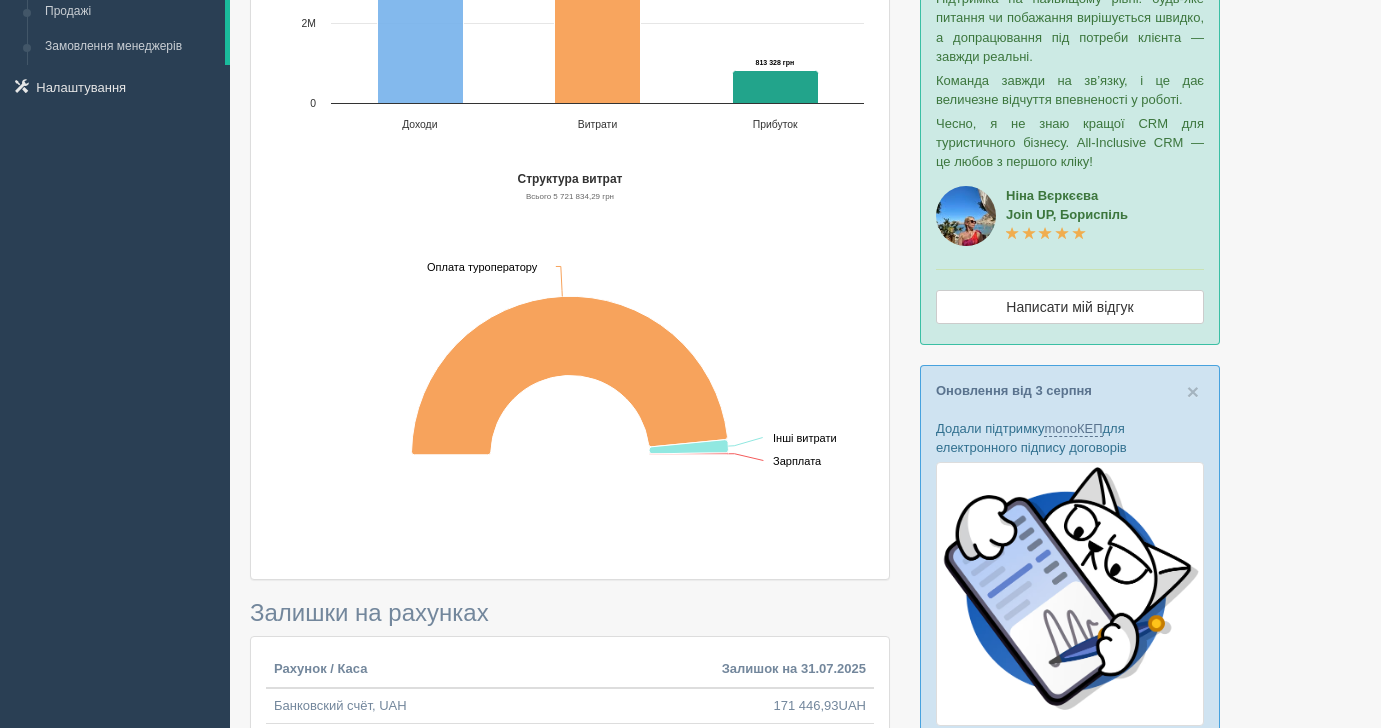 scroll, scrollTop: 0, scrollLeft: 0, axis: both 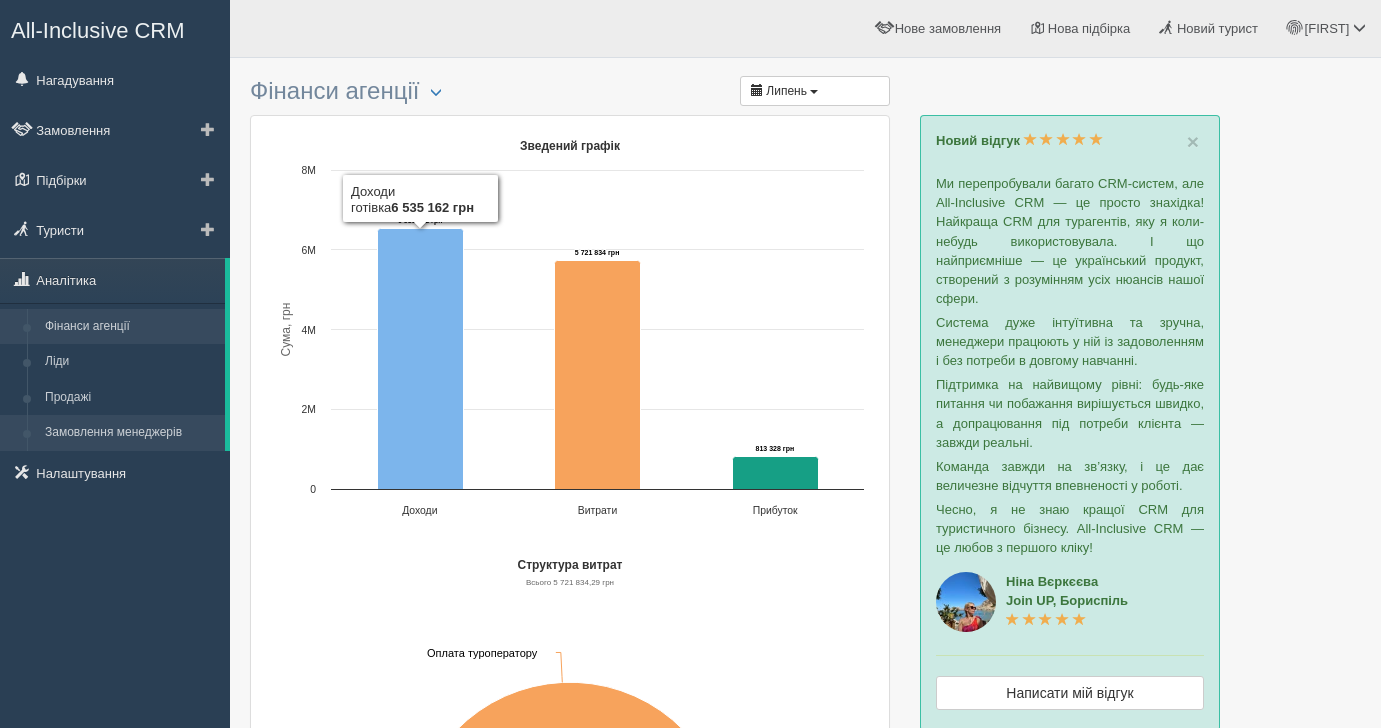 click on "Замовлення менеджерів" at bounding box center [130, 433] 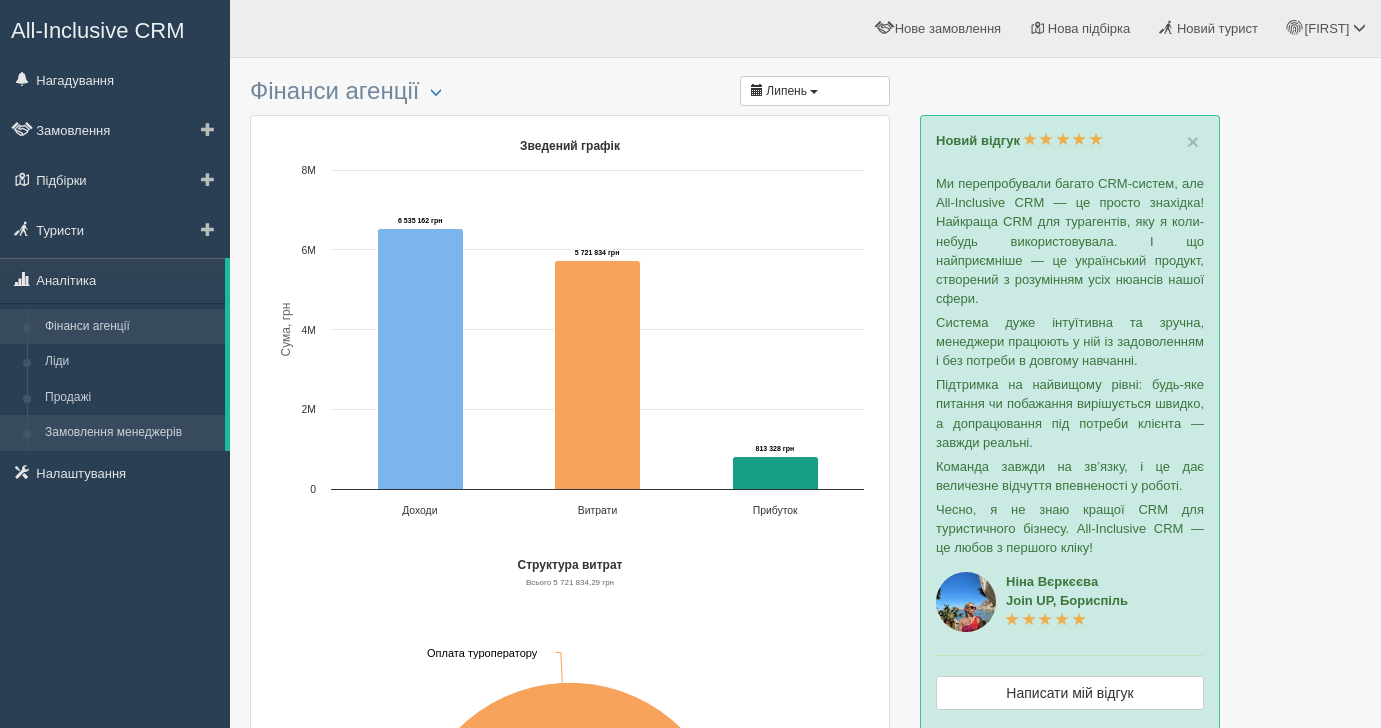 click on "Замовлення менеджерів" at bounding box center [130, 433] 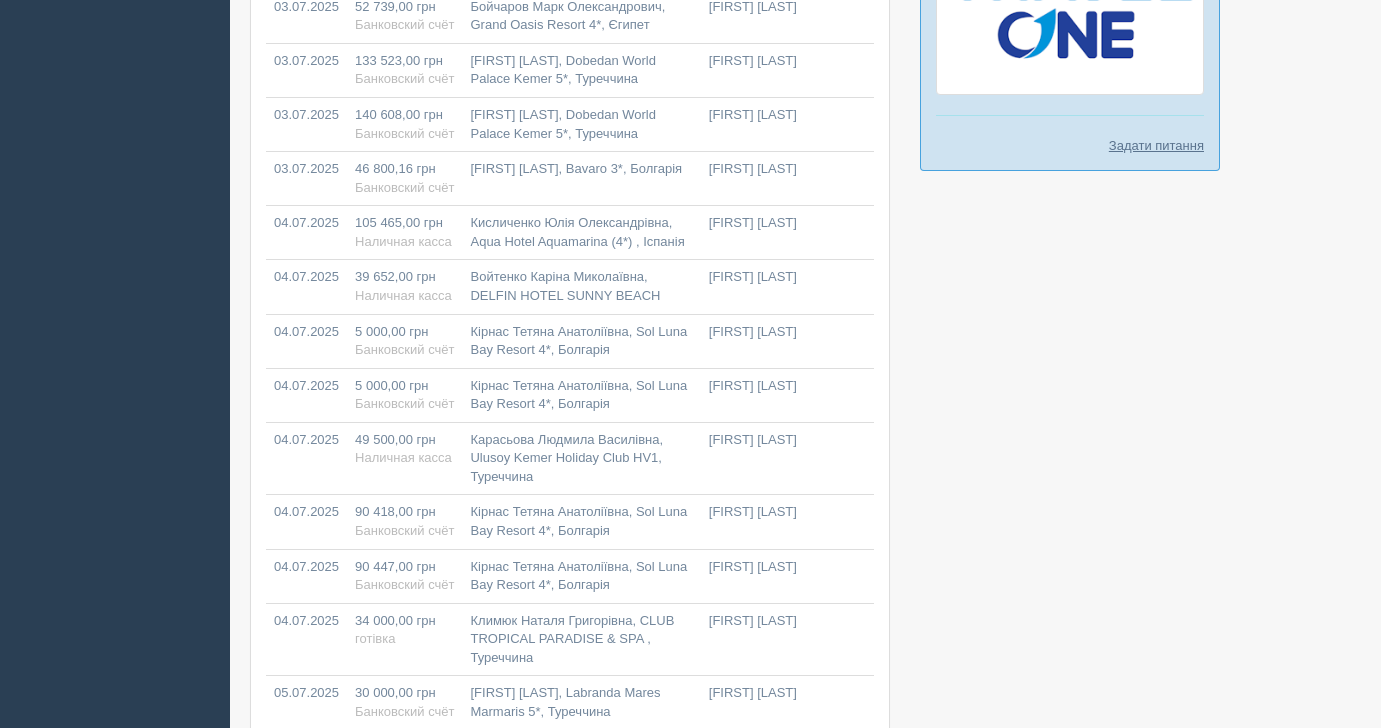 scroll, scrollTop: 2310, scrollLeft: 0, axis: vertical 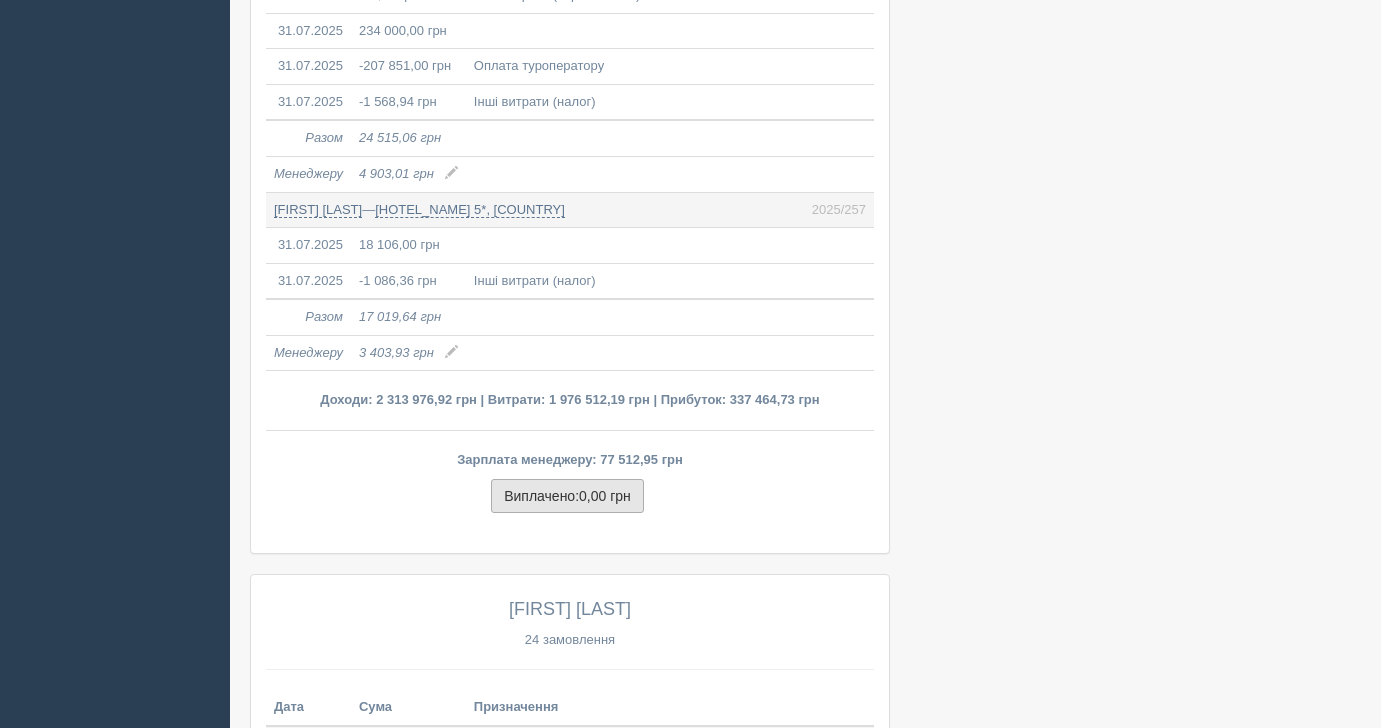 click on "0,00 грн" at bounding box center (605, 496) 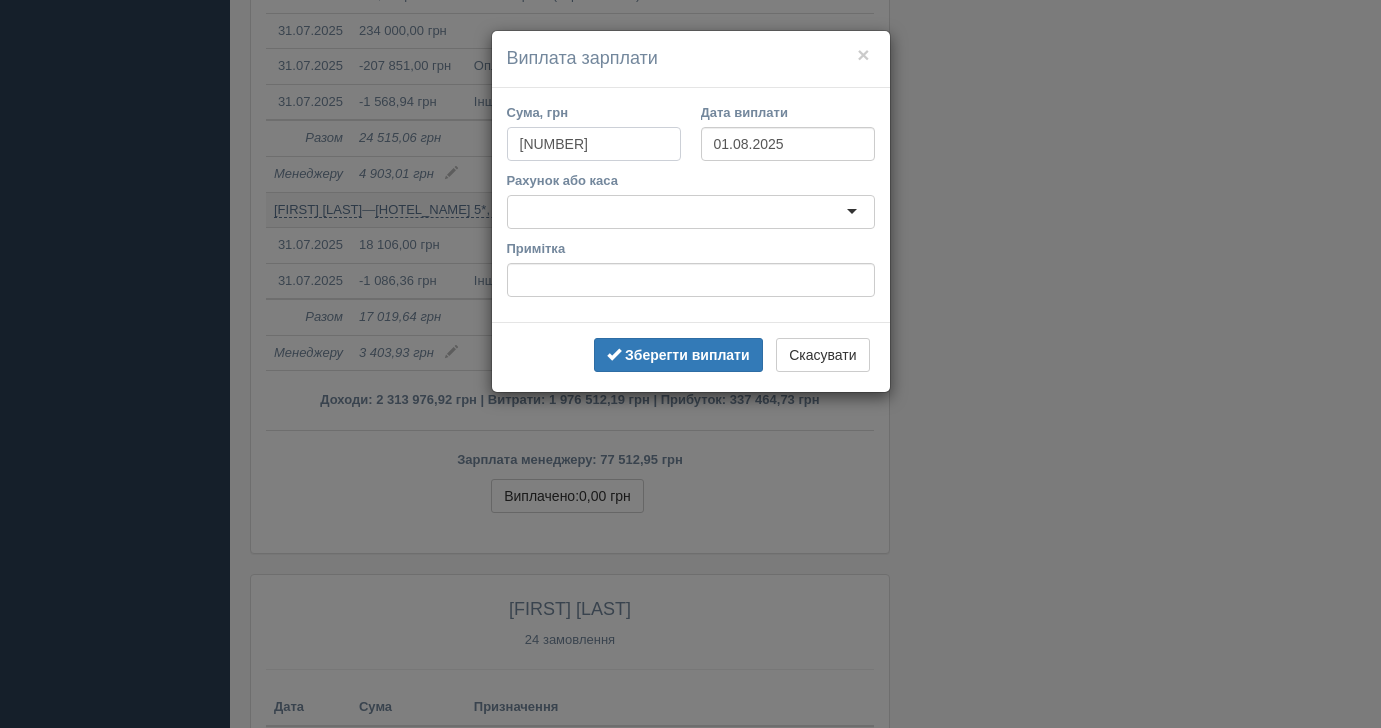 click on "77512.946" at bounding box center [594, 144] 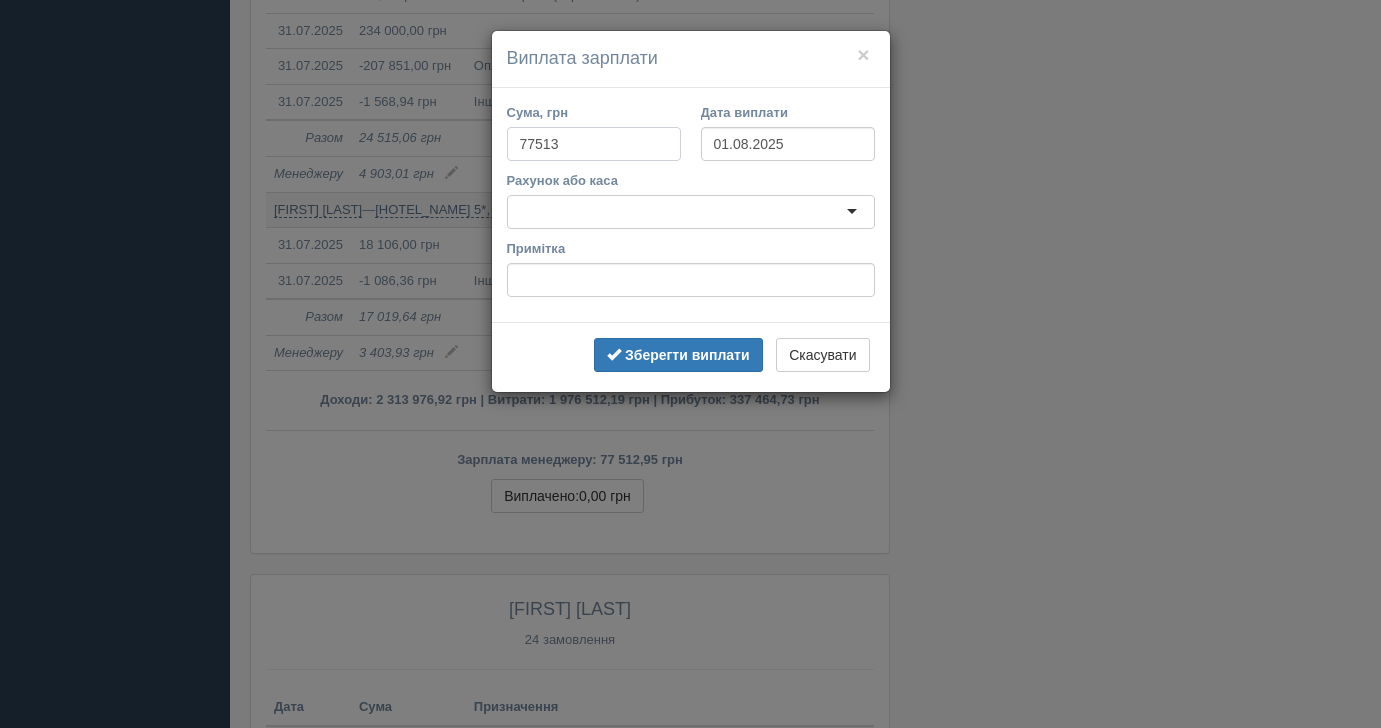 type on "77513" 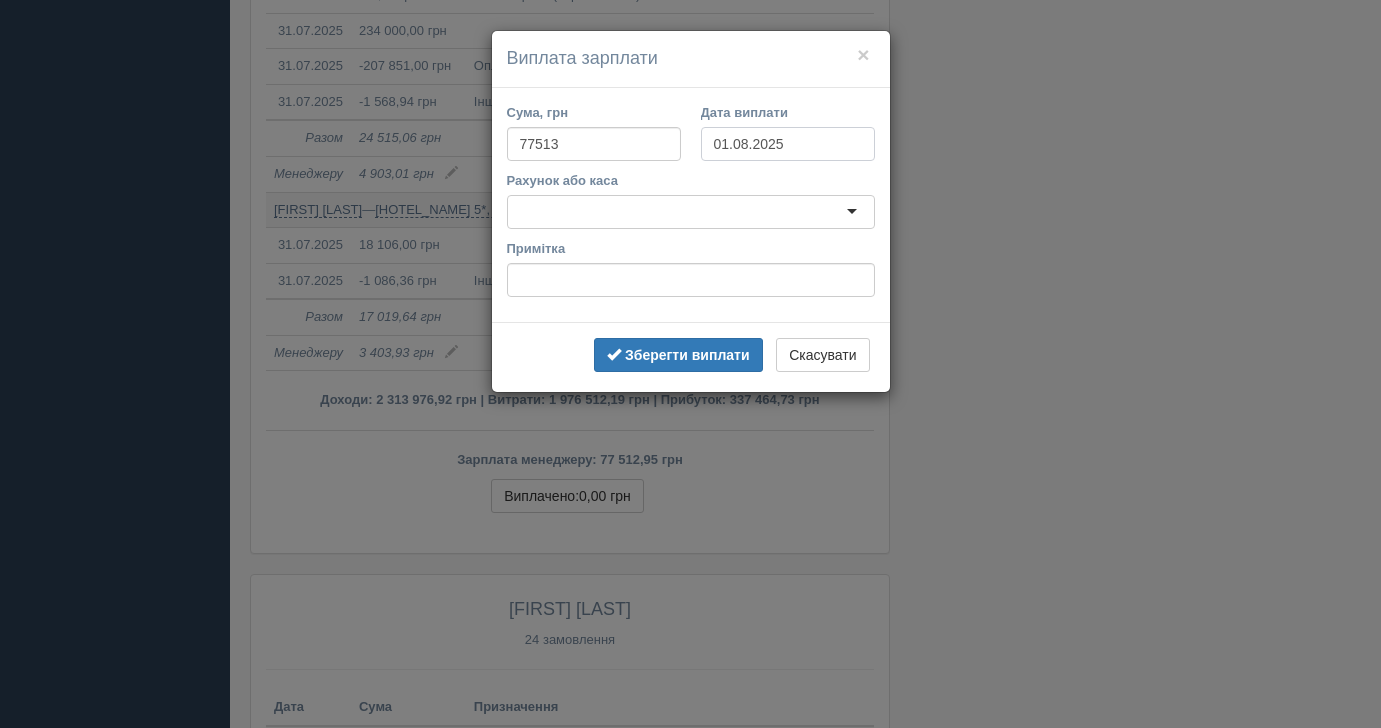 click on "01.08.2025" at bounding box center [788, 144] 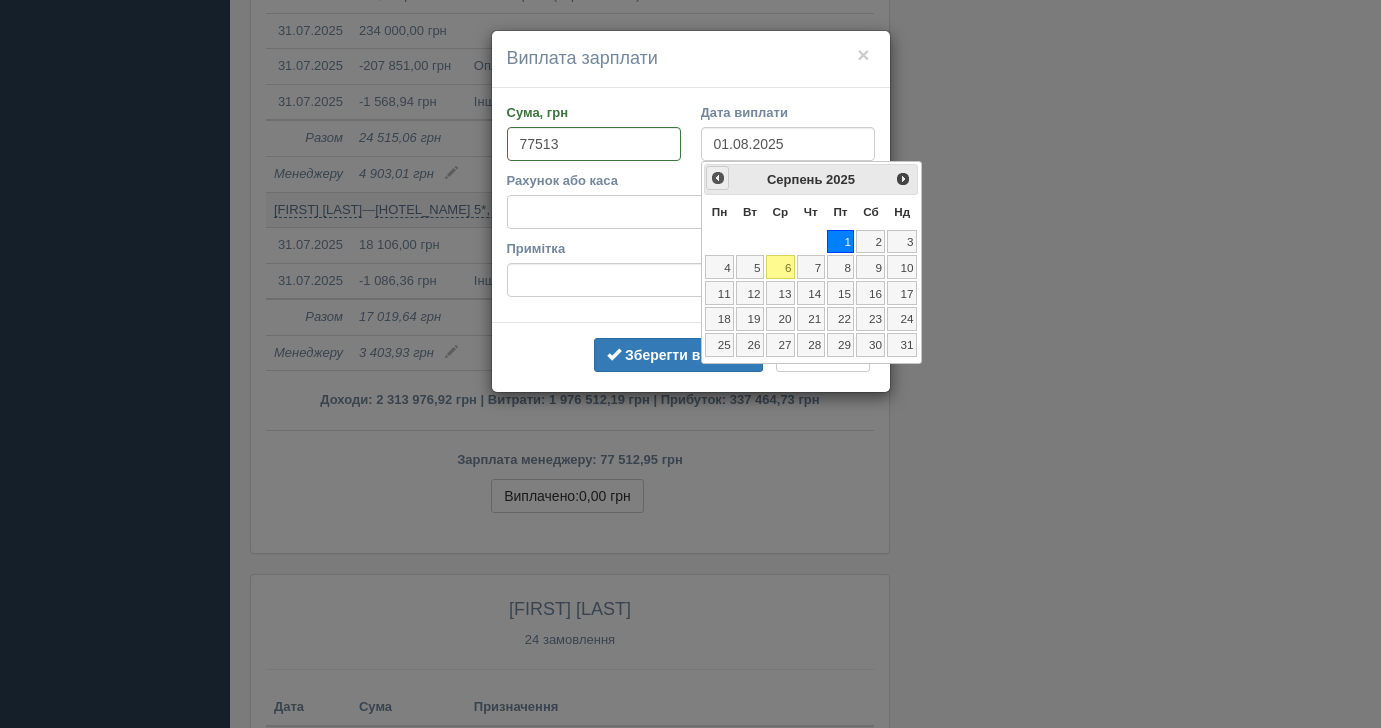 click on "<Попер" at bounding box center [718, 178] 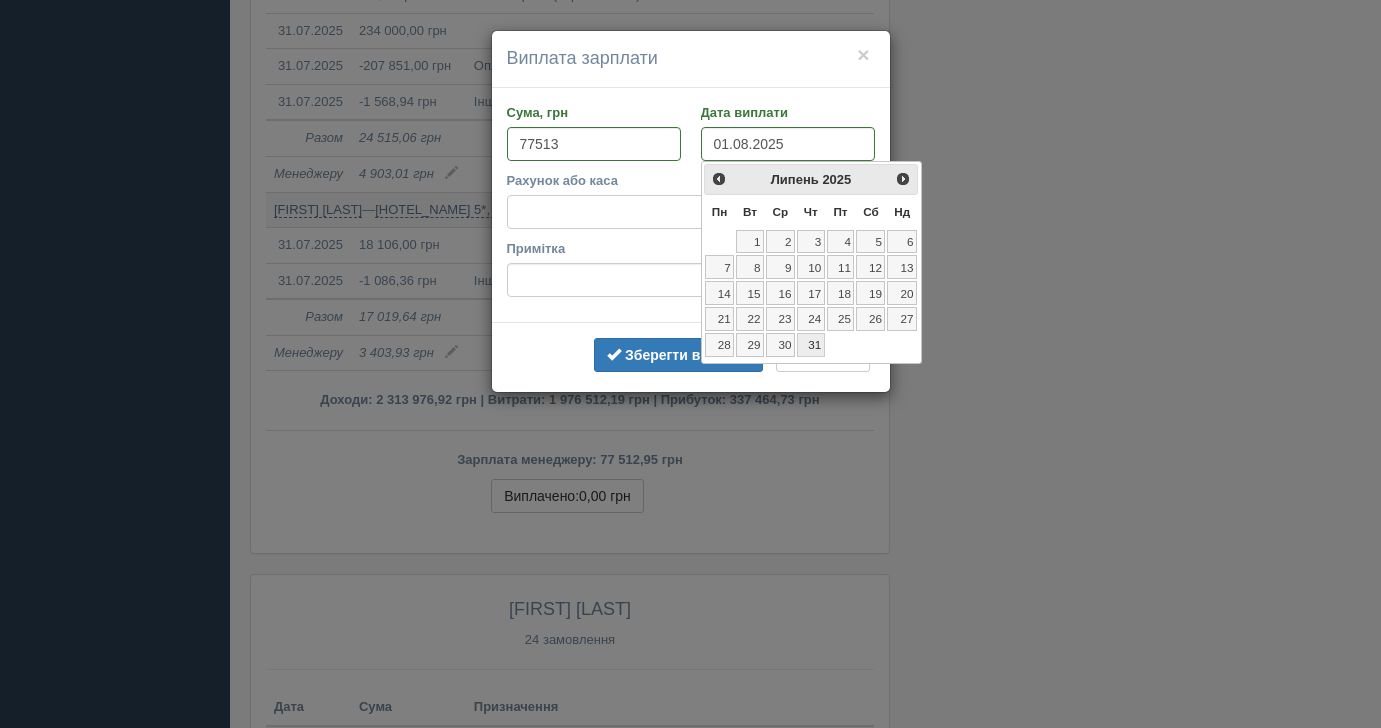 click on "31" at bounding box center [811, 345] 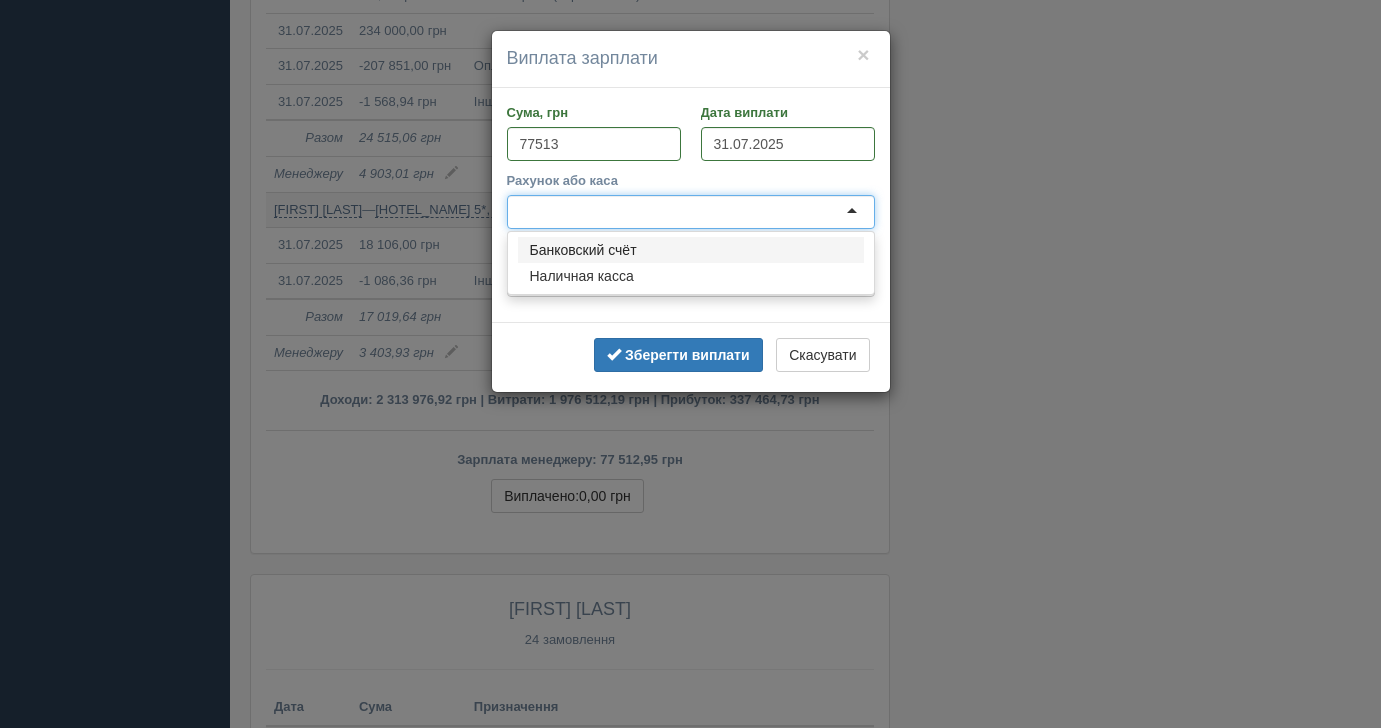 click at bounding box center [691, 212] 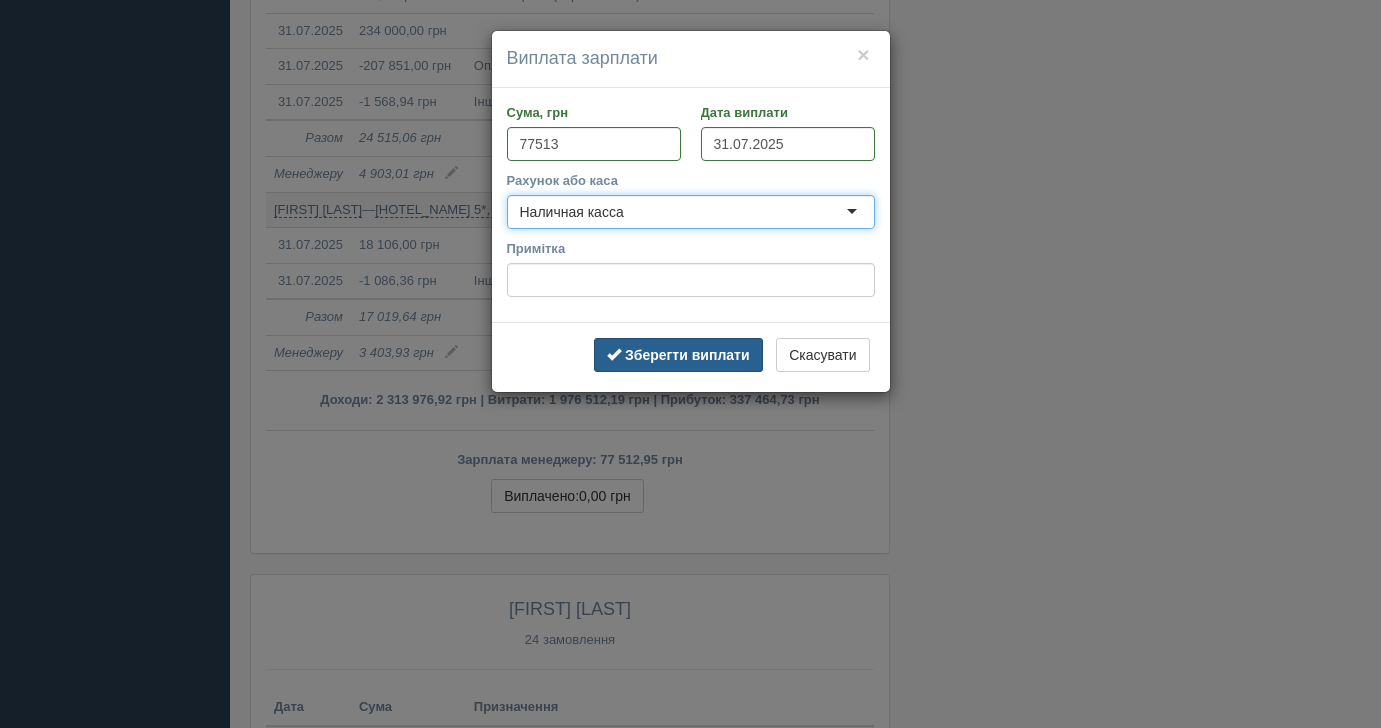 click on "Зберегти виплати" at bounding box center (678, 355) 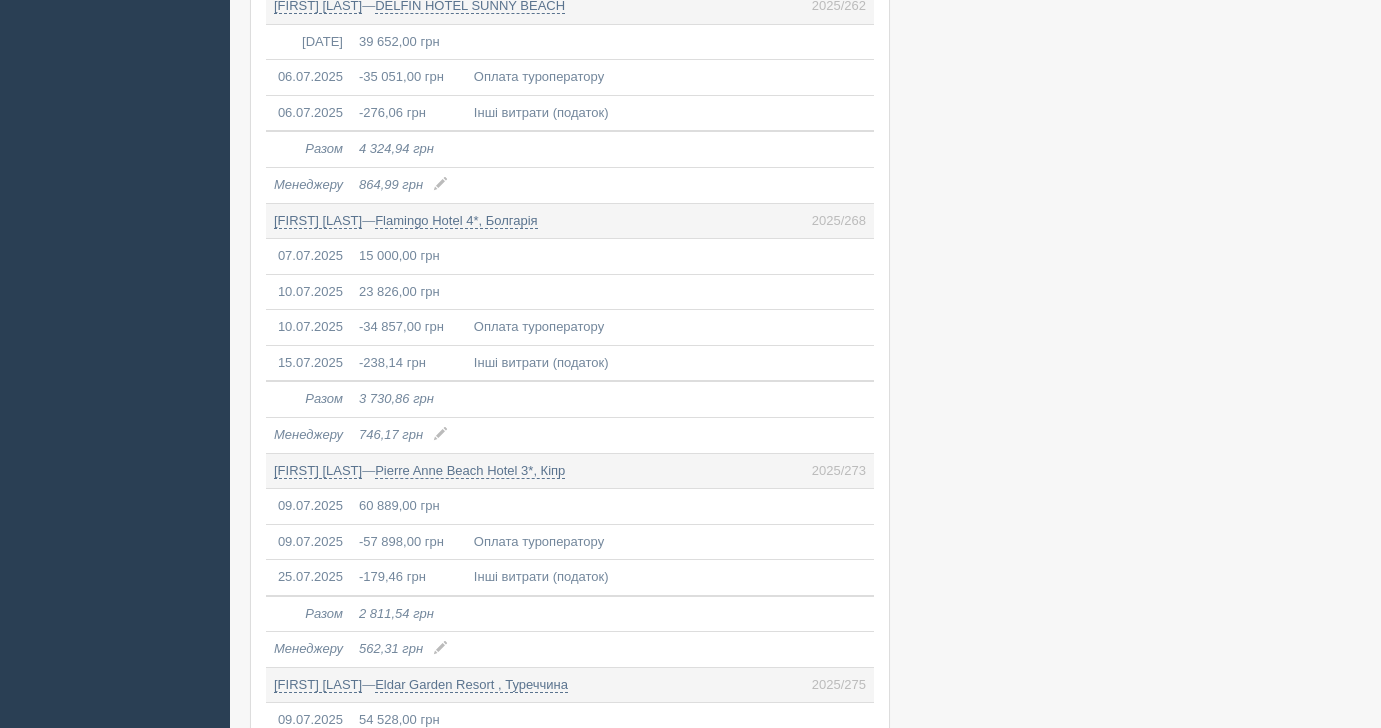 scroll, scrollTop: 16502, scrollLeft: 0, axis: vertical 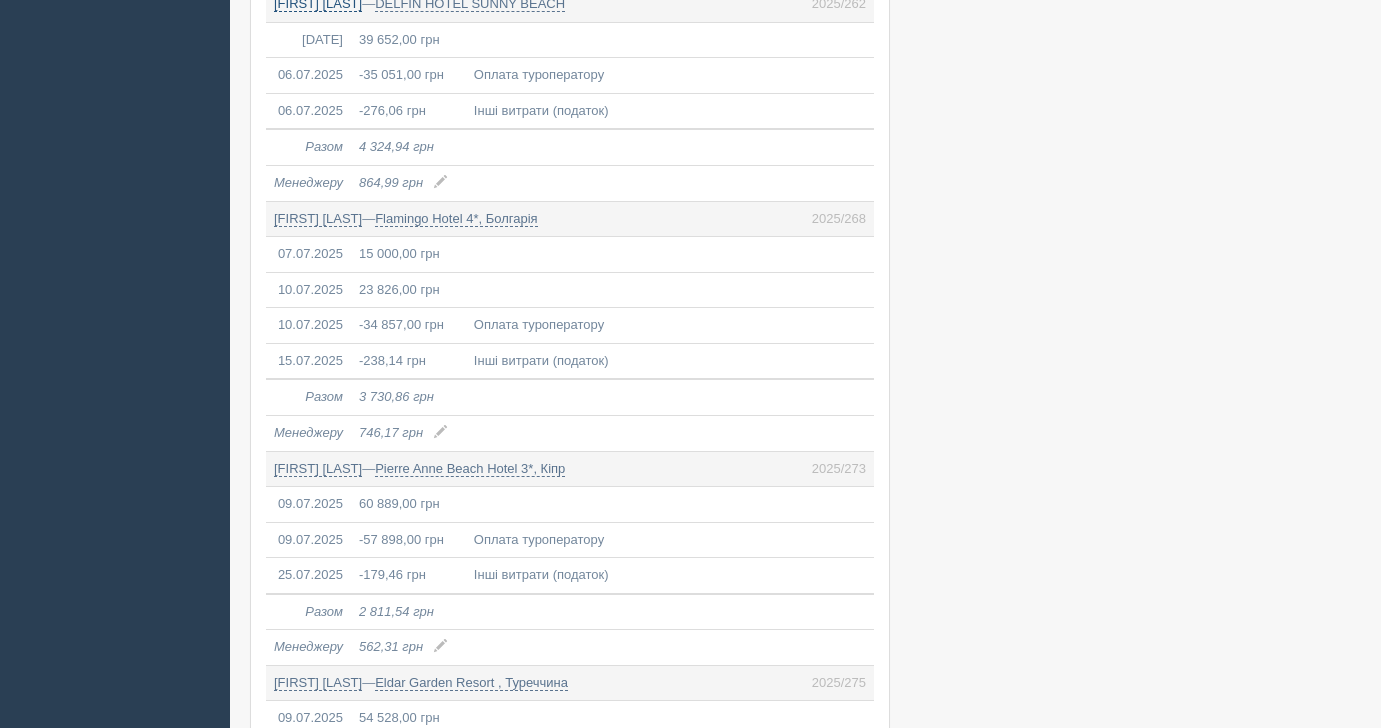click on "Войтенко Каріна Миколаївна" at bounding box center (318, 4) 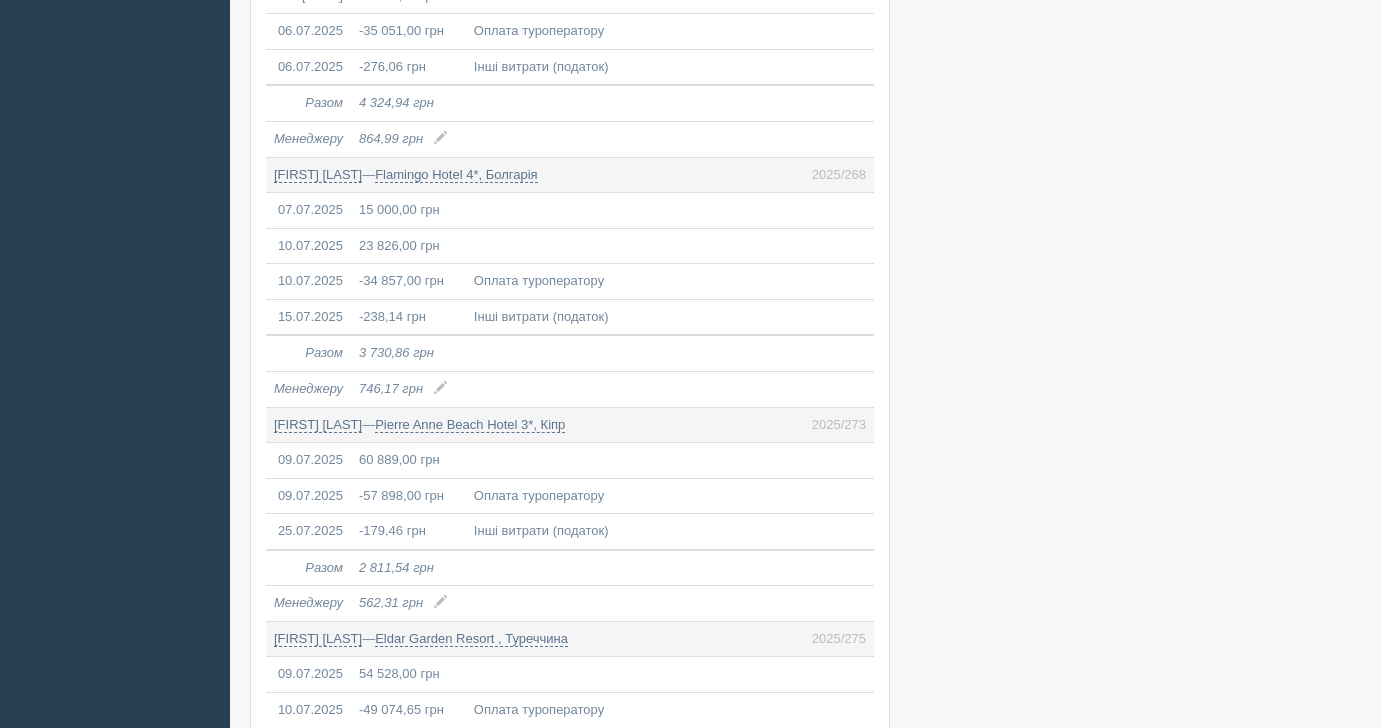 scroll, scrollTop: 16549, scrollLeft: 0, axis: vertical 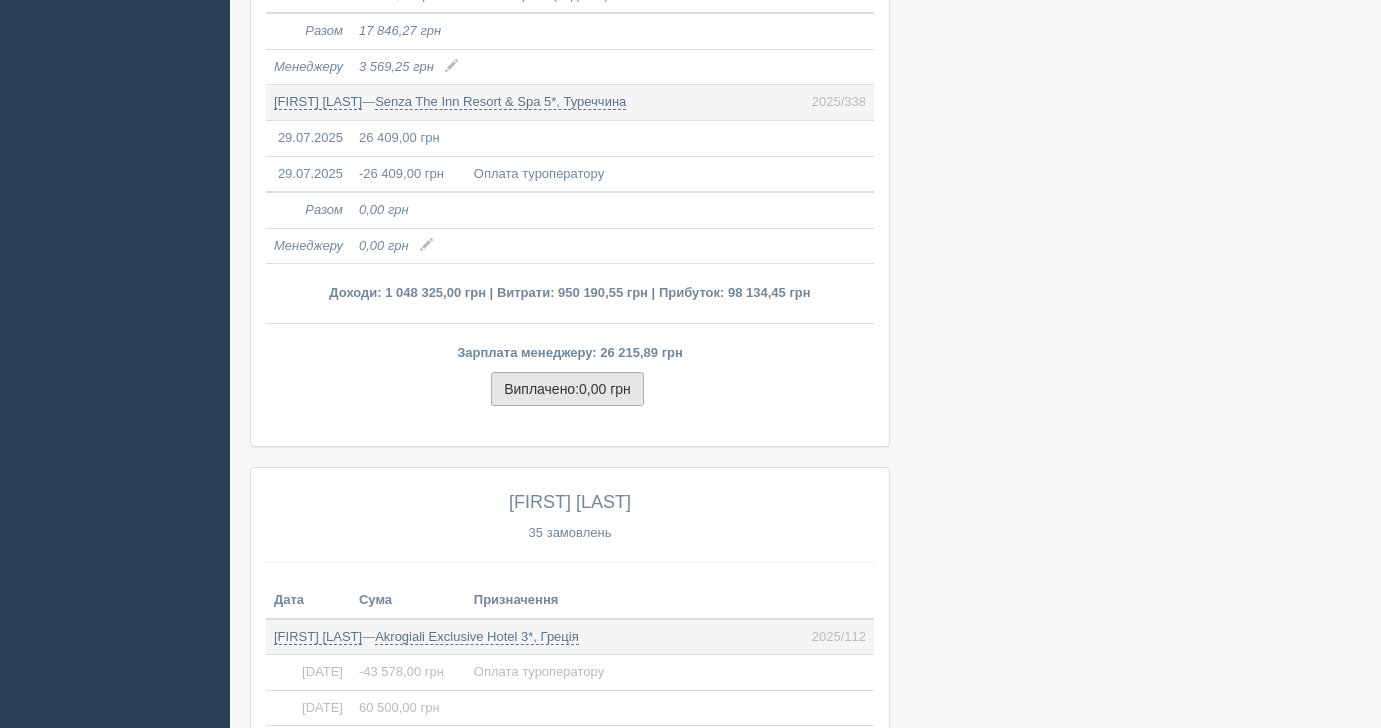 click on "0,00 грн" at bounding box center (605, 389) 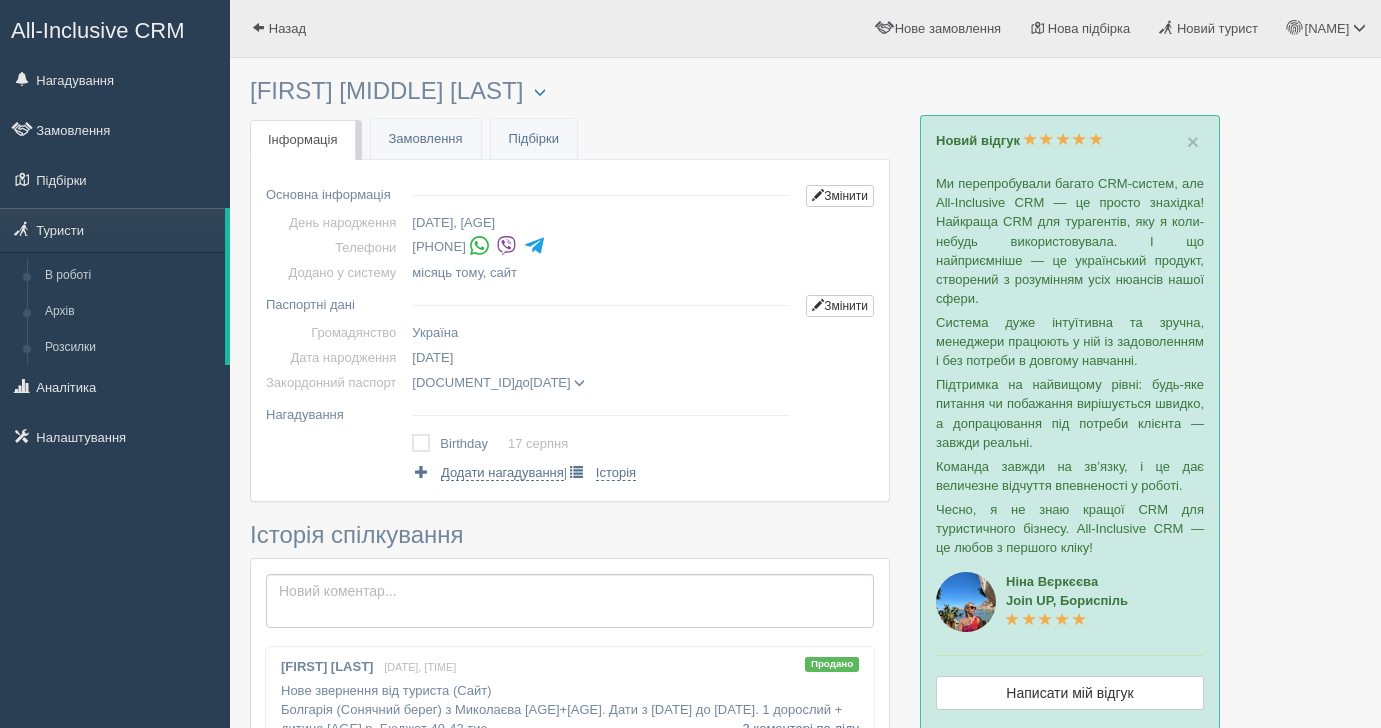 scroll, scrollTop: 0, scrollLeft: 0, axis: both 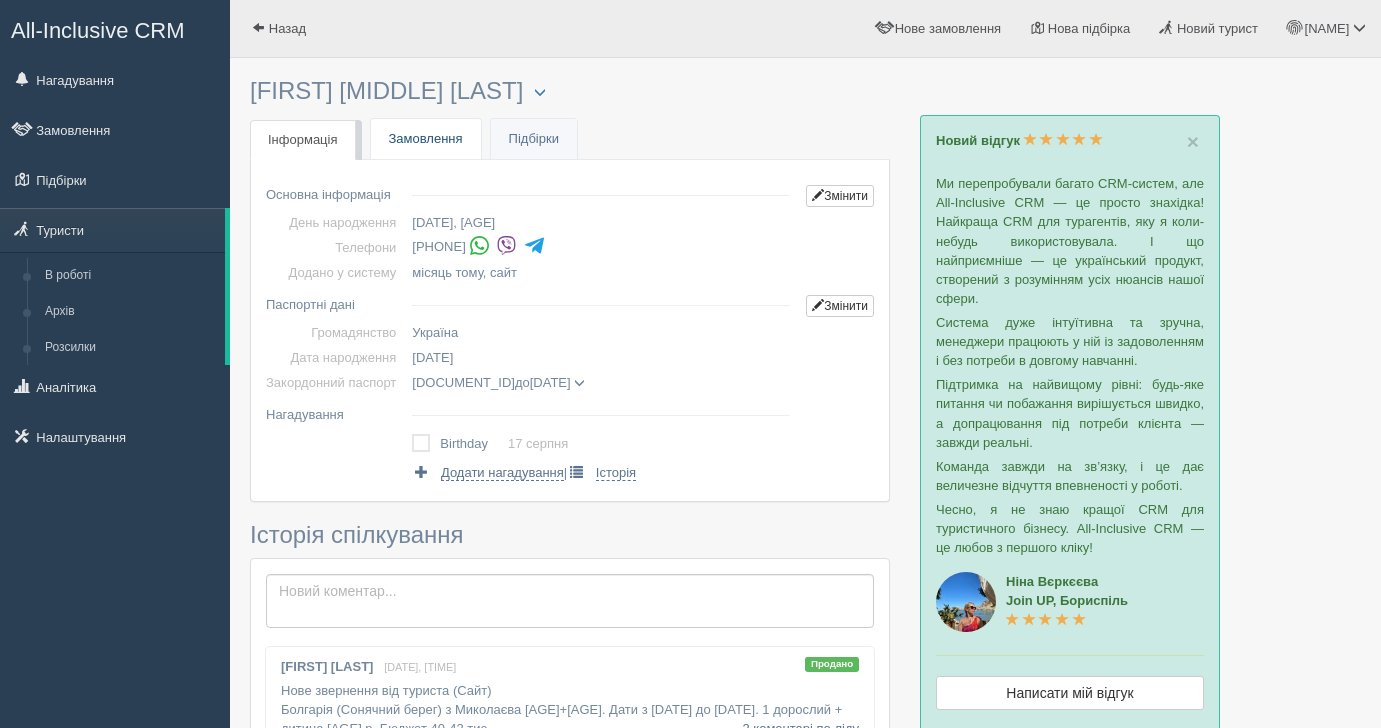 click on "Замовлення" at bounding box center (426, 139) 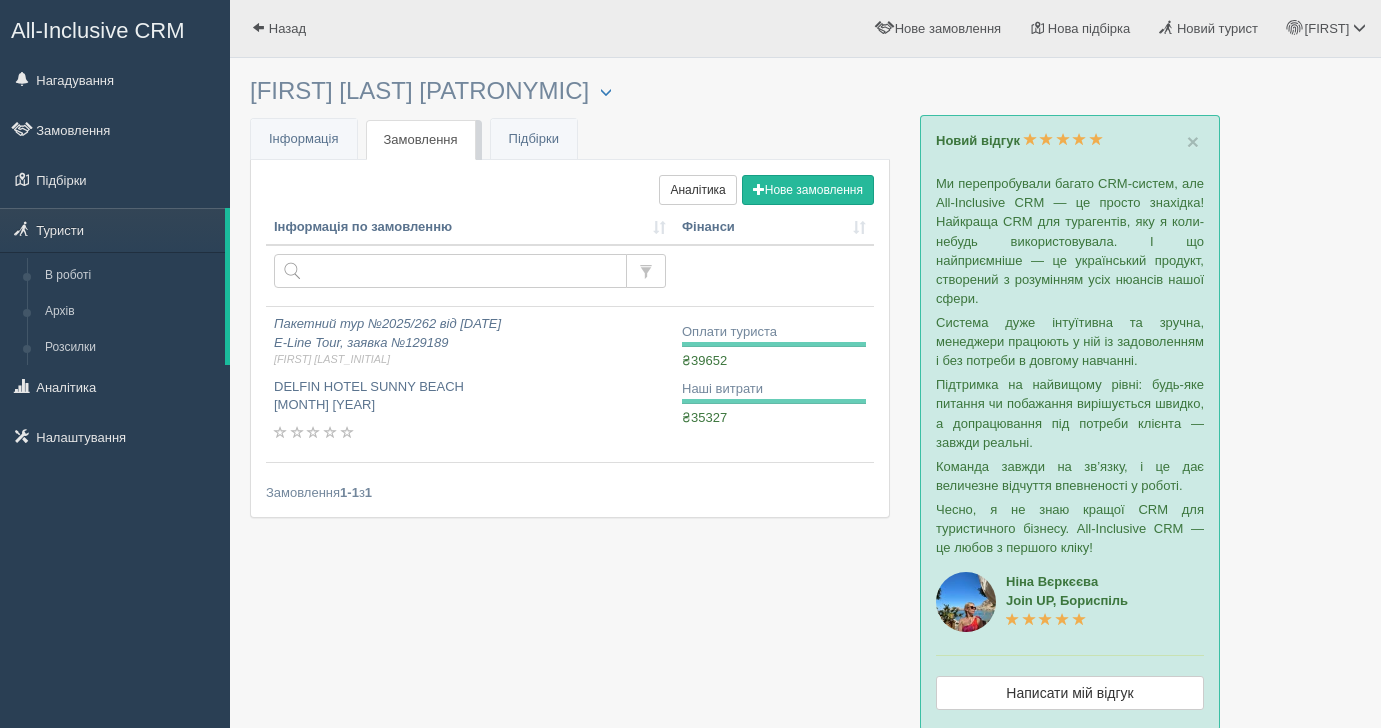 scroll, scrollTop: 0, scrollLeft: 0, axis: both 